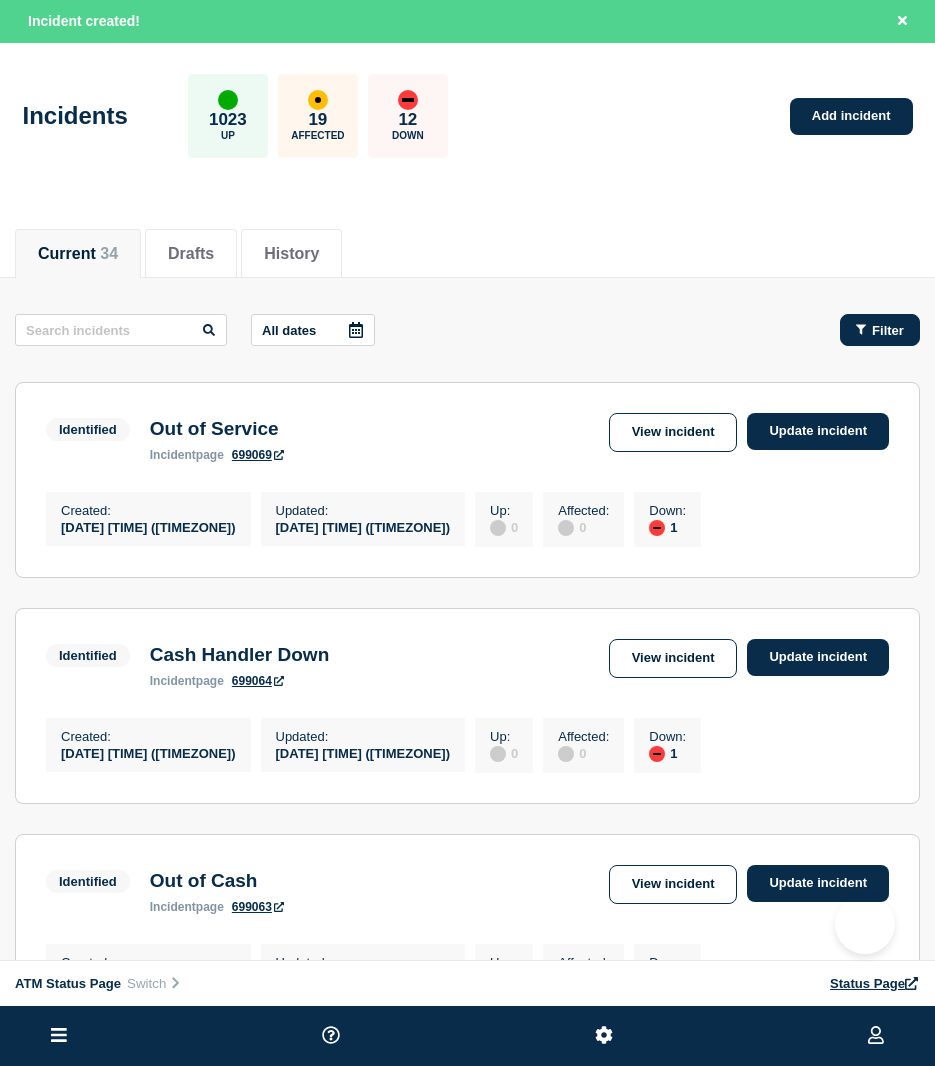 scroll, scrollTop: 0, scrollLeft: 0, axis: both 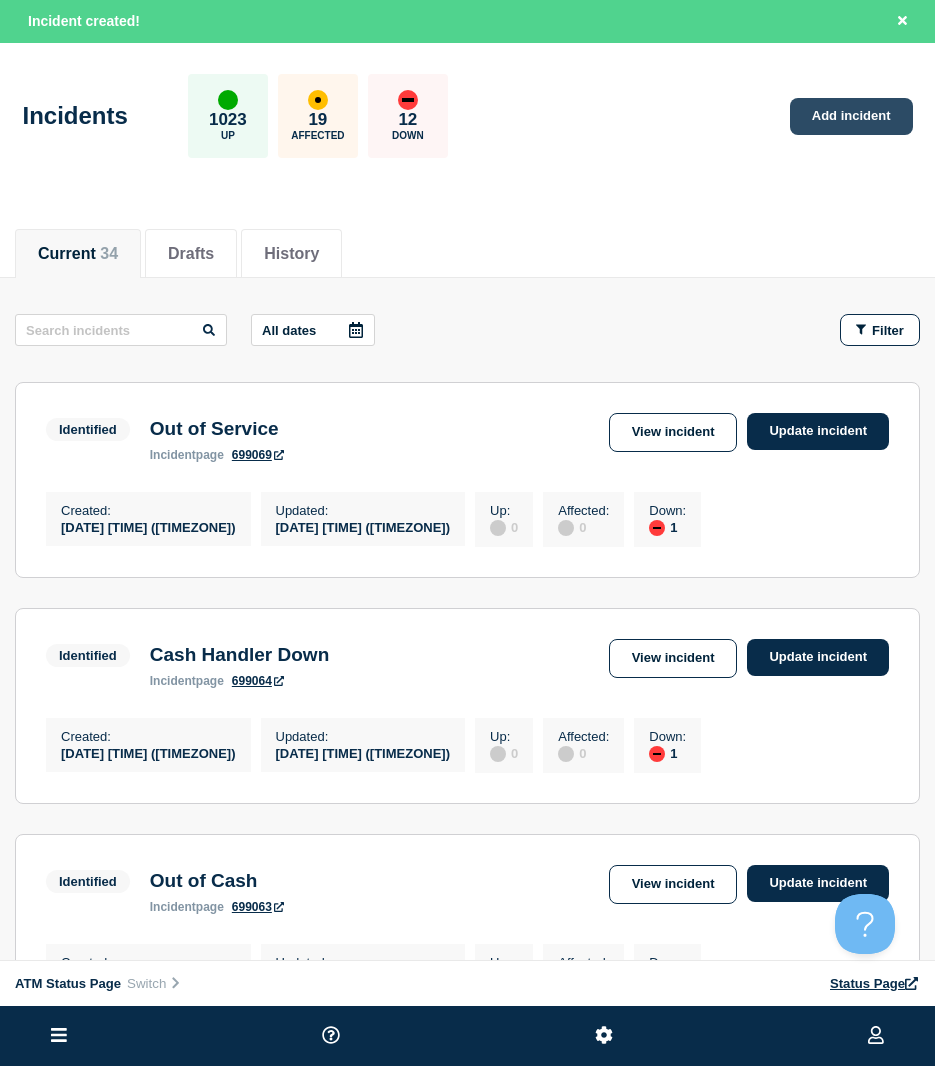 click on "Add incident" 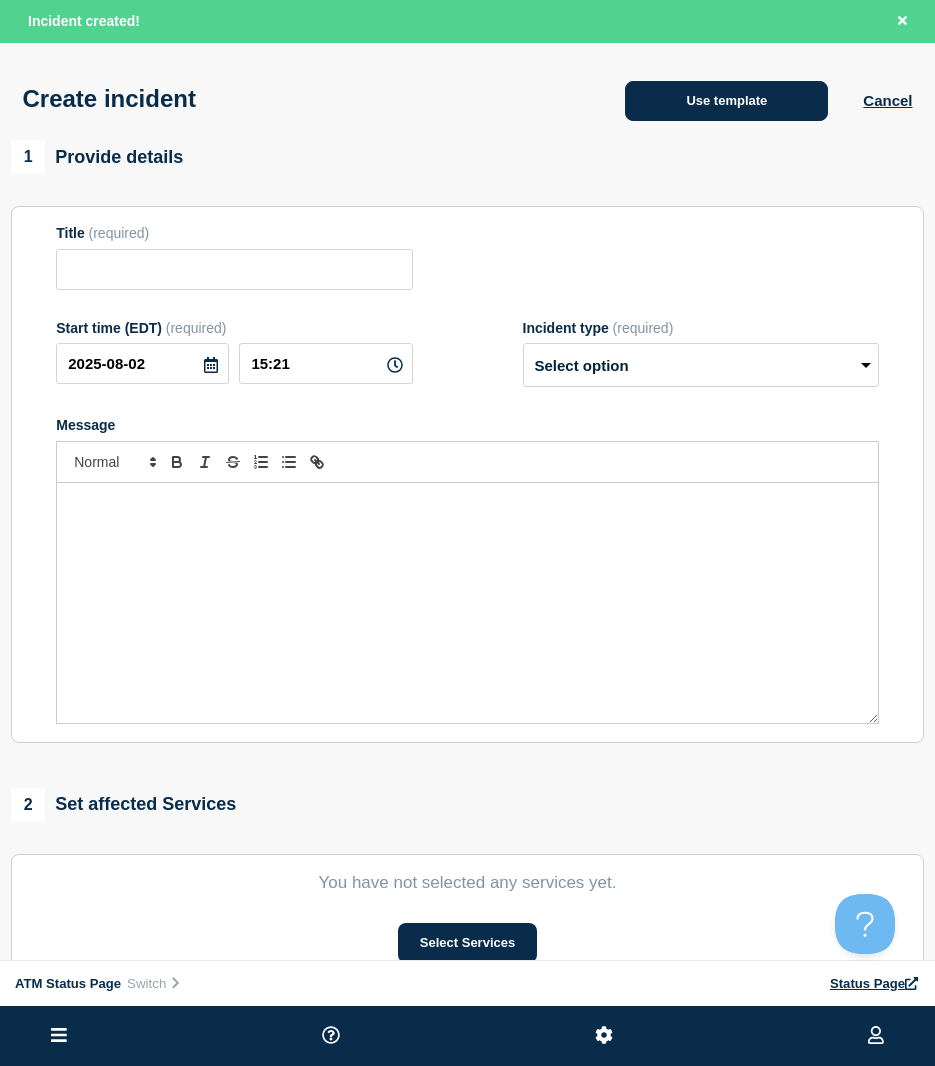 click on "Use template" at bounding box center [726, 101] 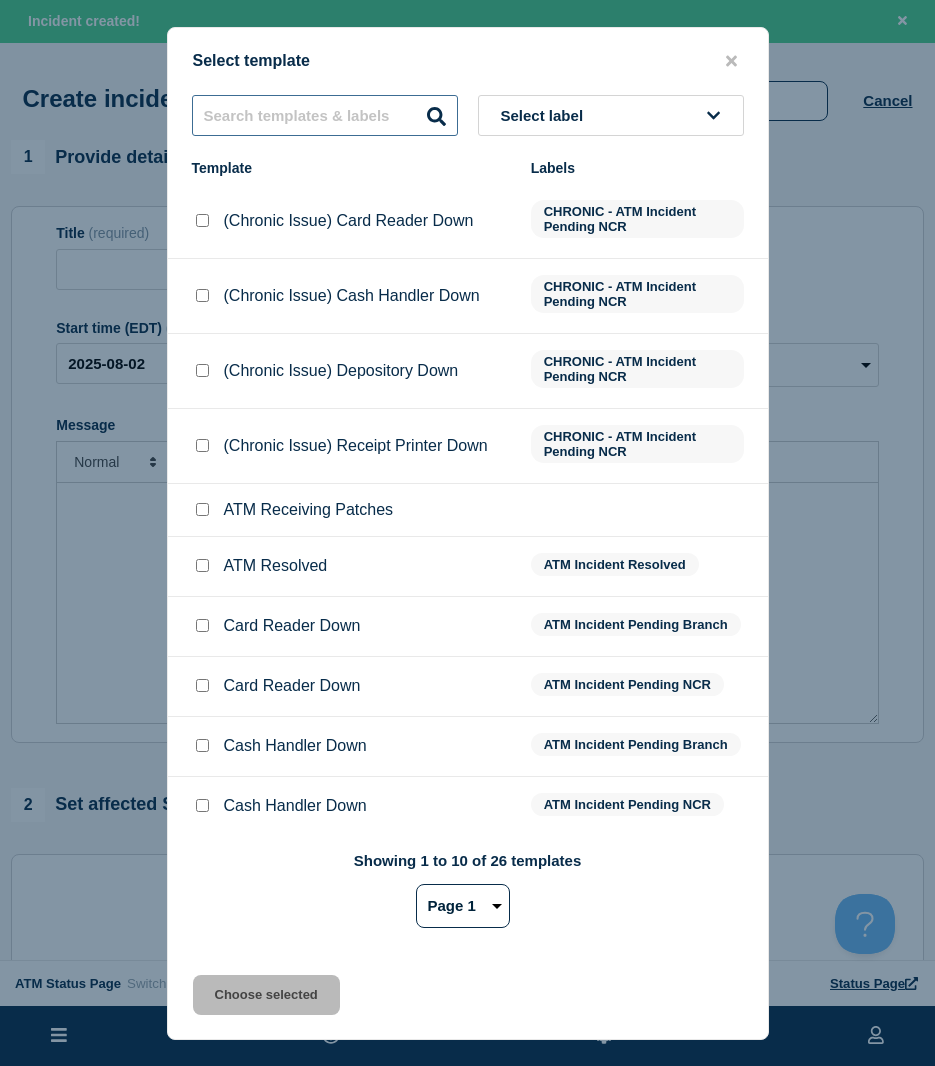 click at bounding box center [325, 115] 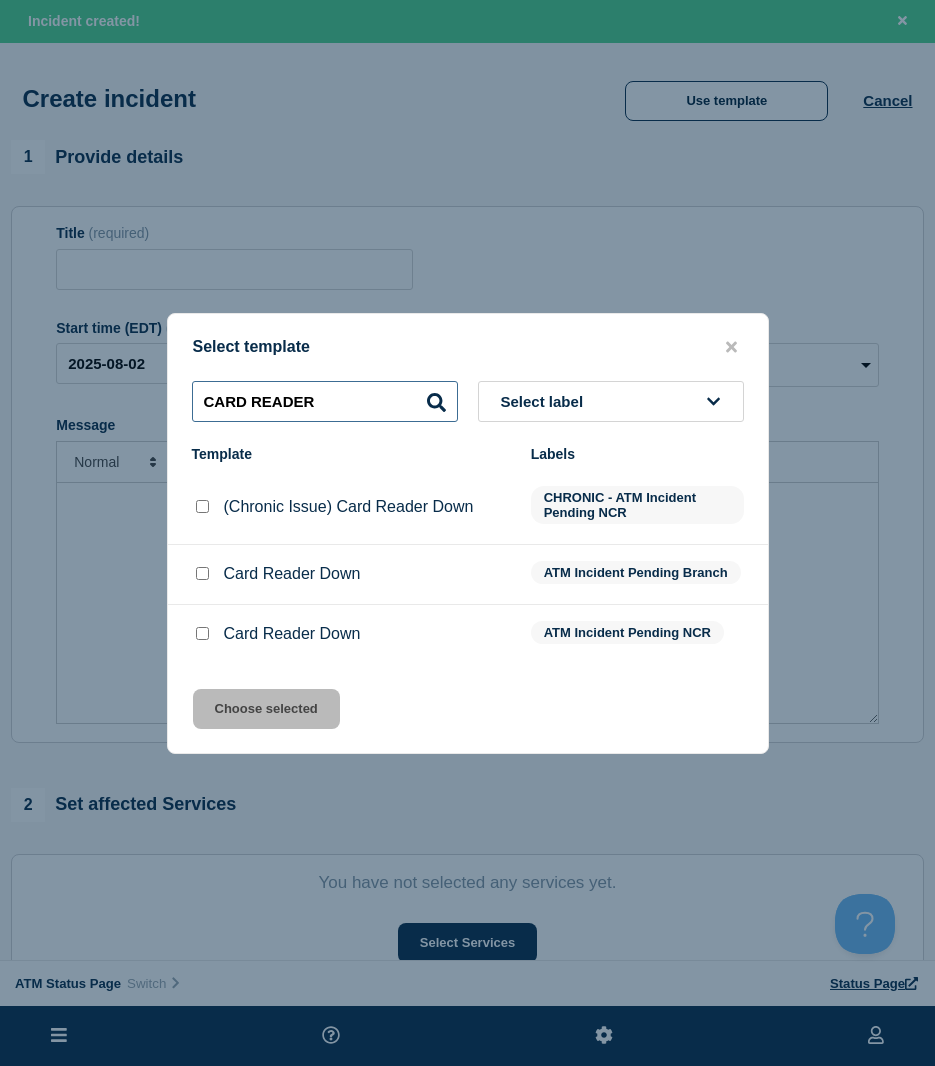type on "CARD READER" 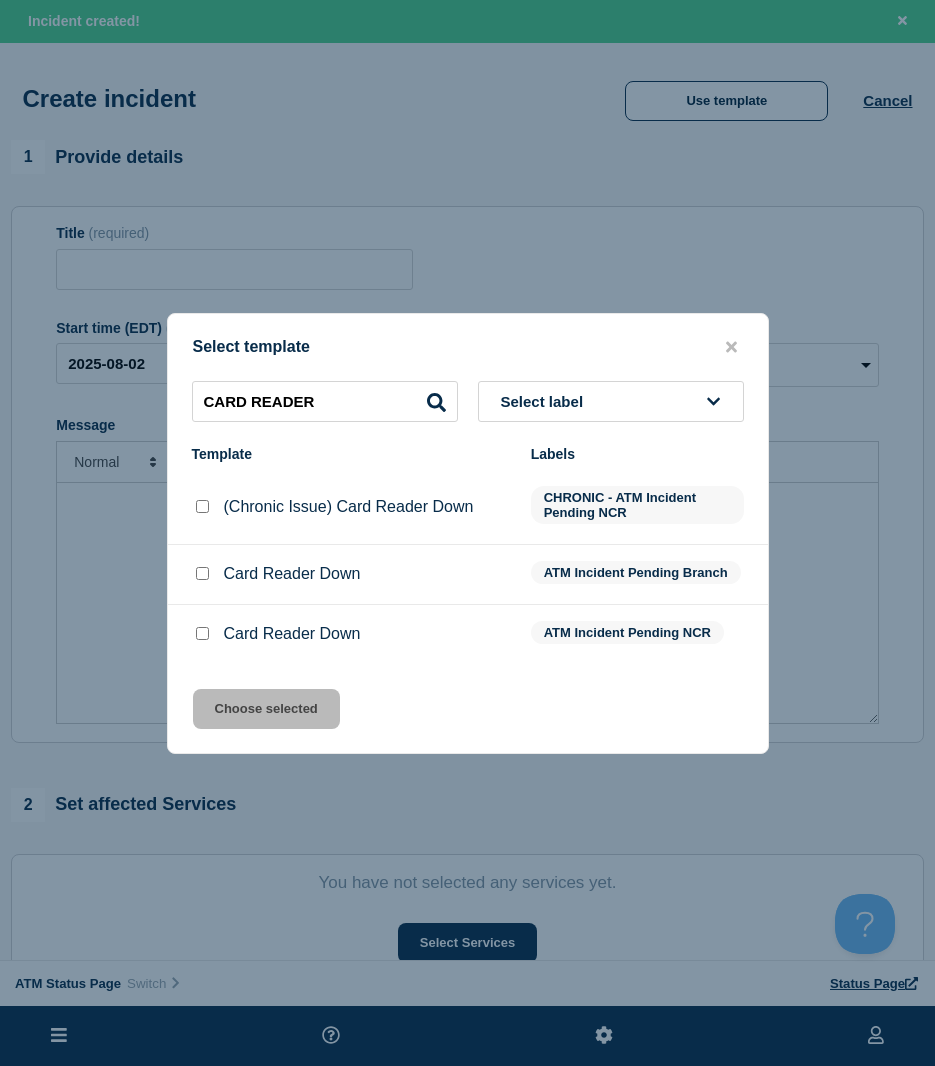 click on "Card Reader Down ATM Incident Pending NCR" 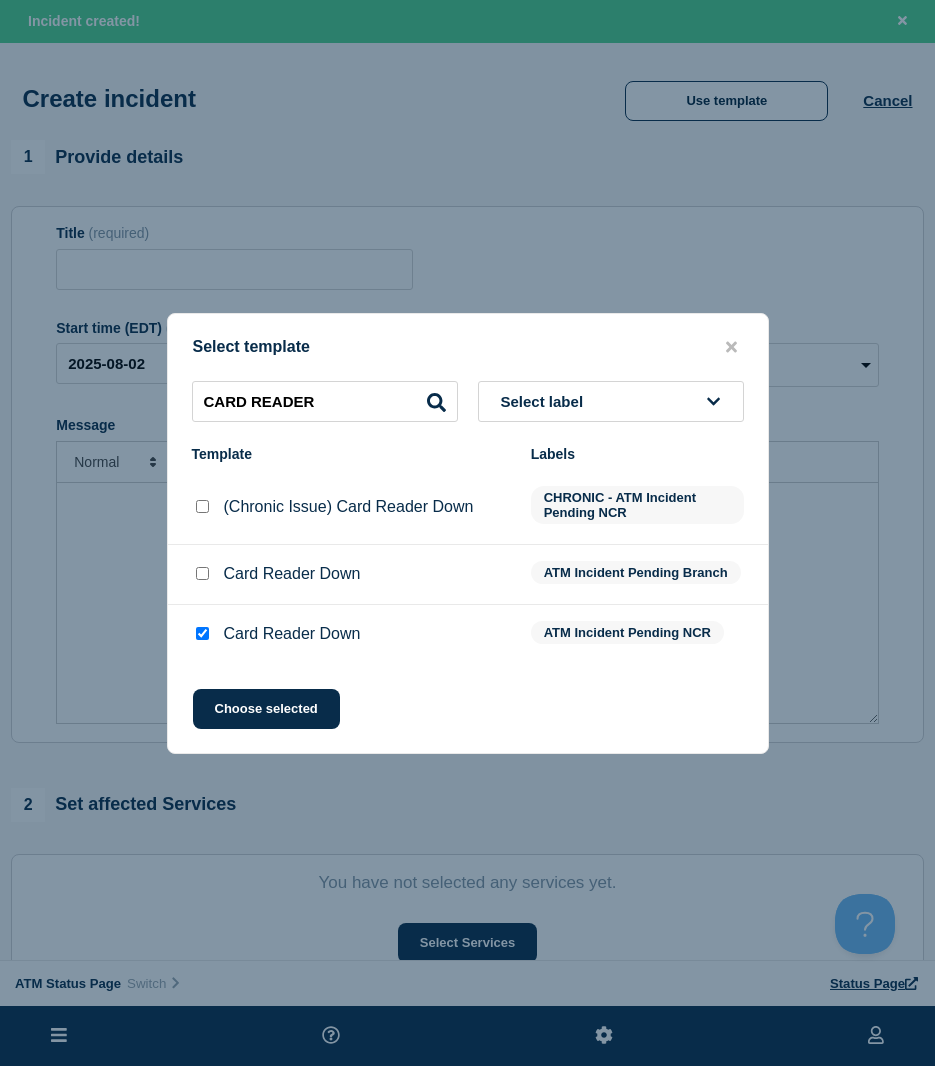 drag, startPoint x: 260, startPoint y: 723, endPoint x: 263, endPoint y: 734, distance: 11.401754 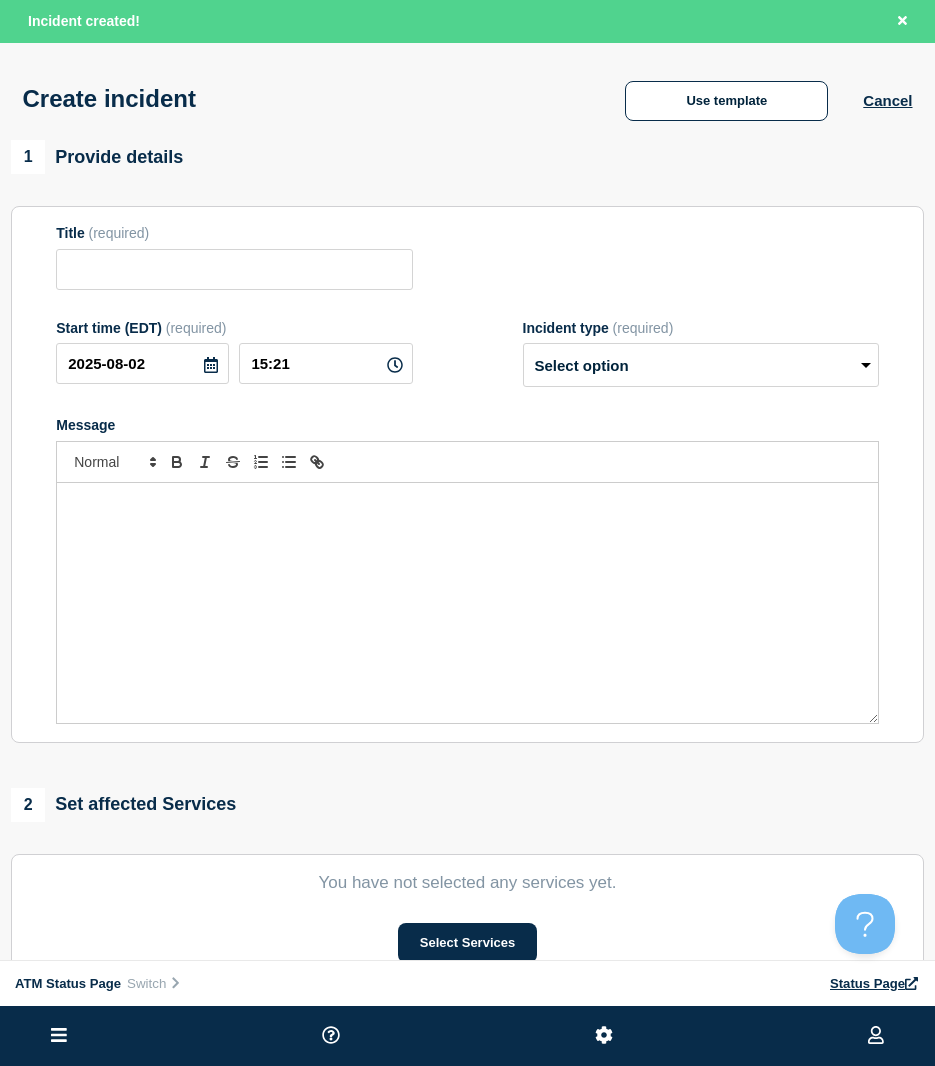 type on "Card Reader Down" 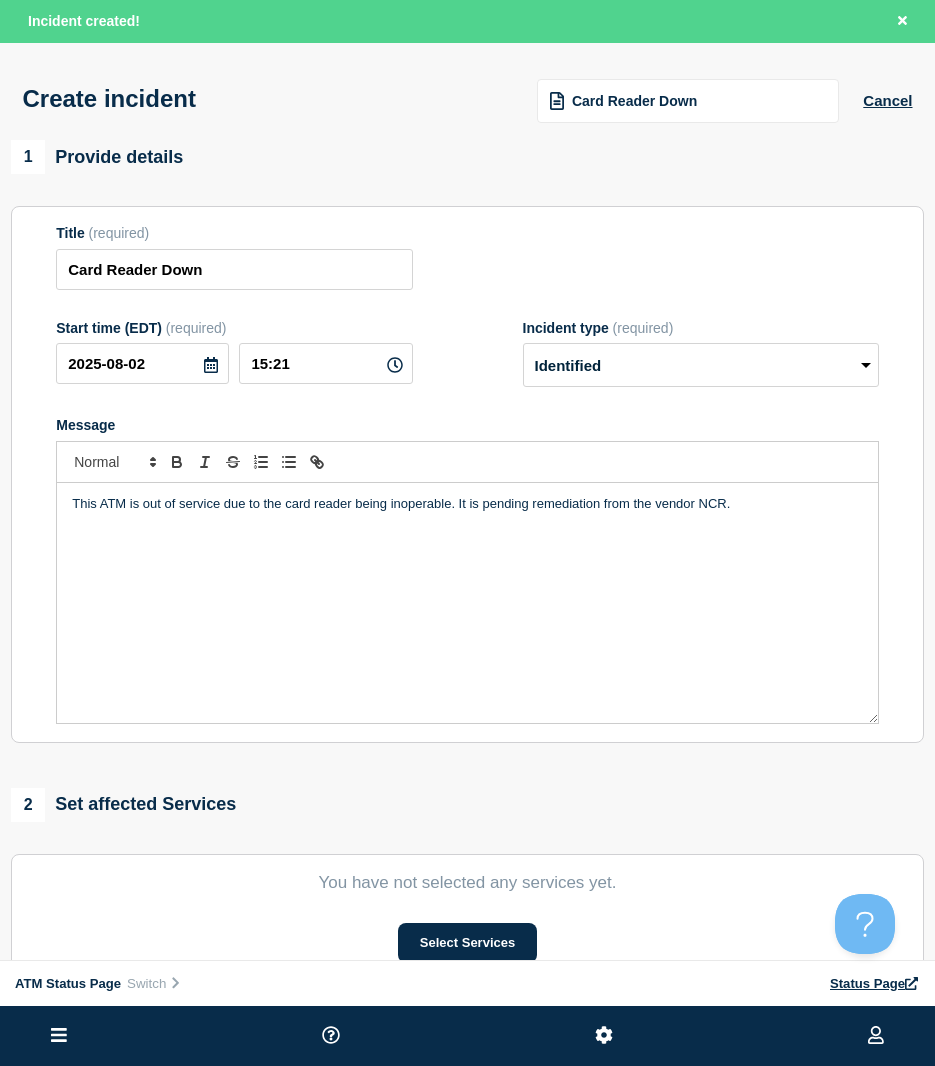 scroll, scrollTop: 200, scrollLeft: 0, axis: vertical 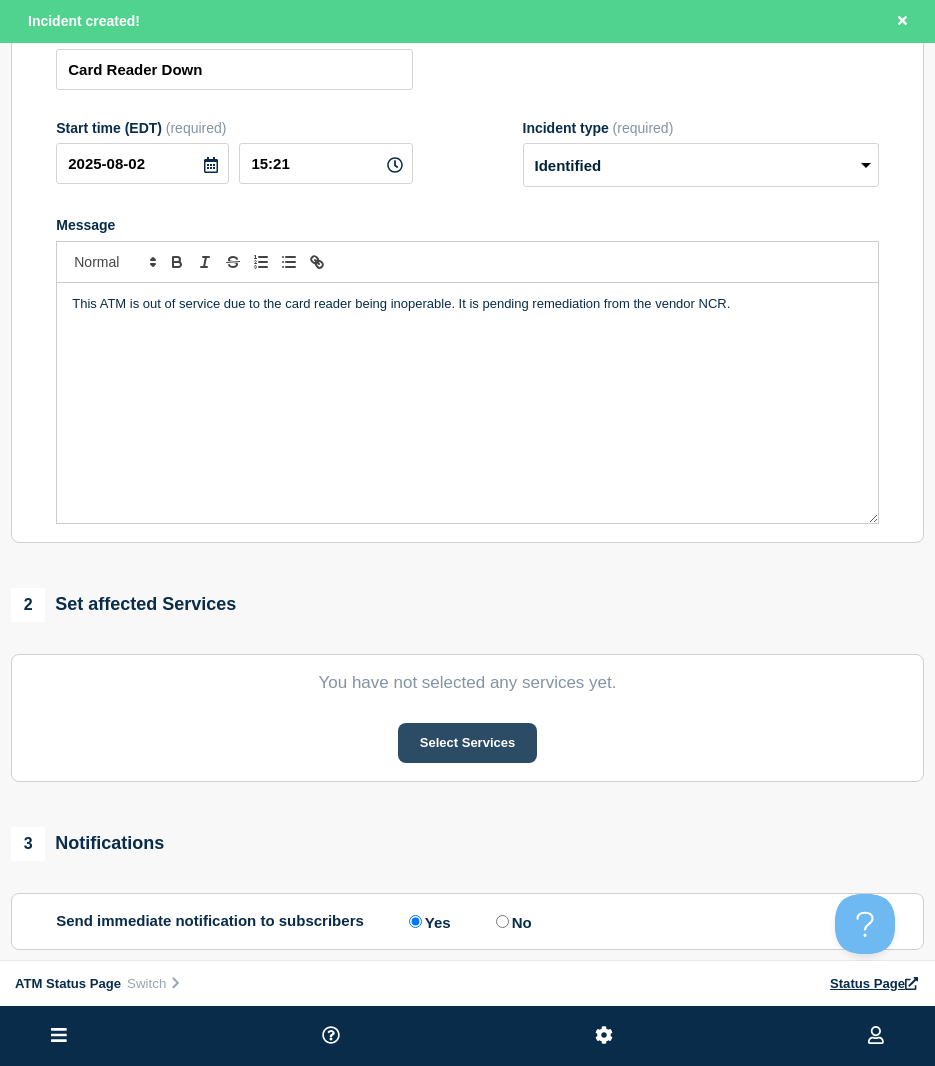click on "Select Services" at bounding box center (467, 743) 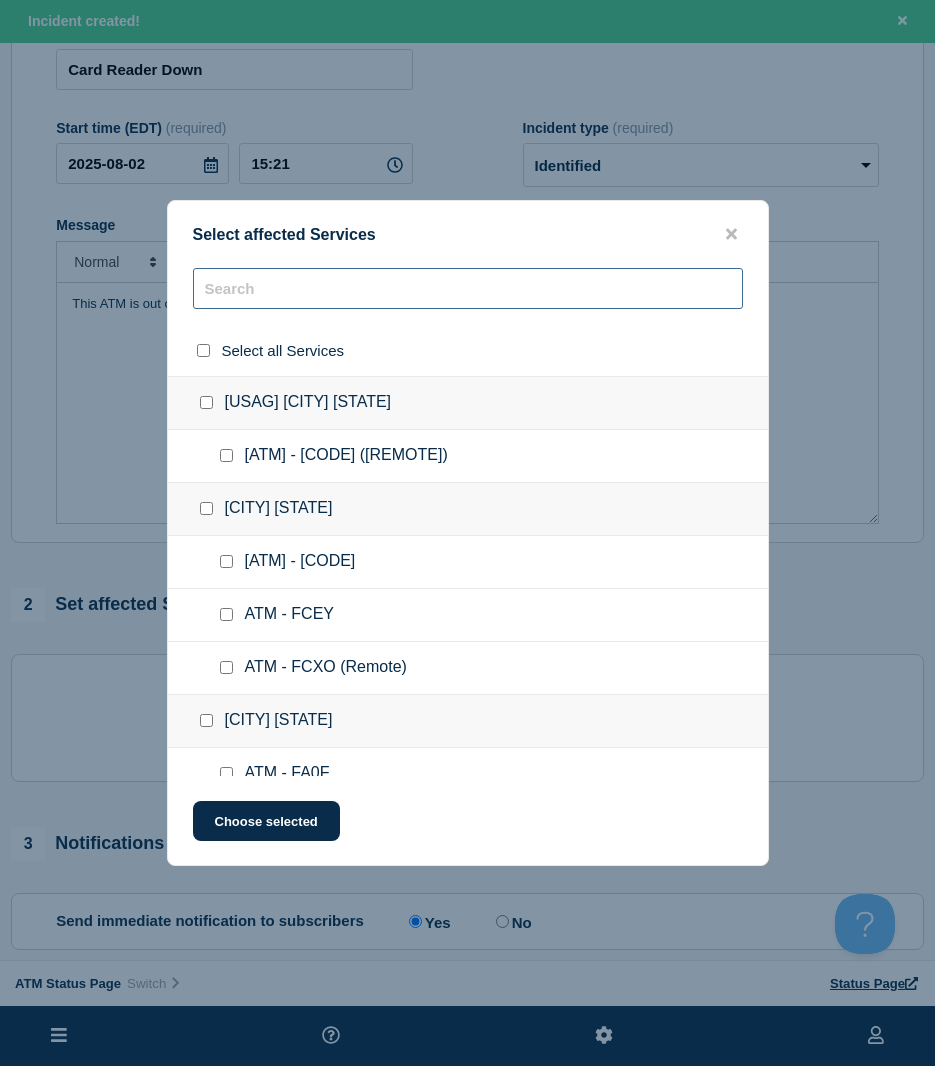 click at bounding box center (468, 288) 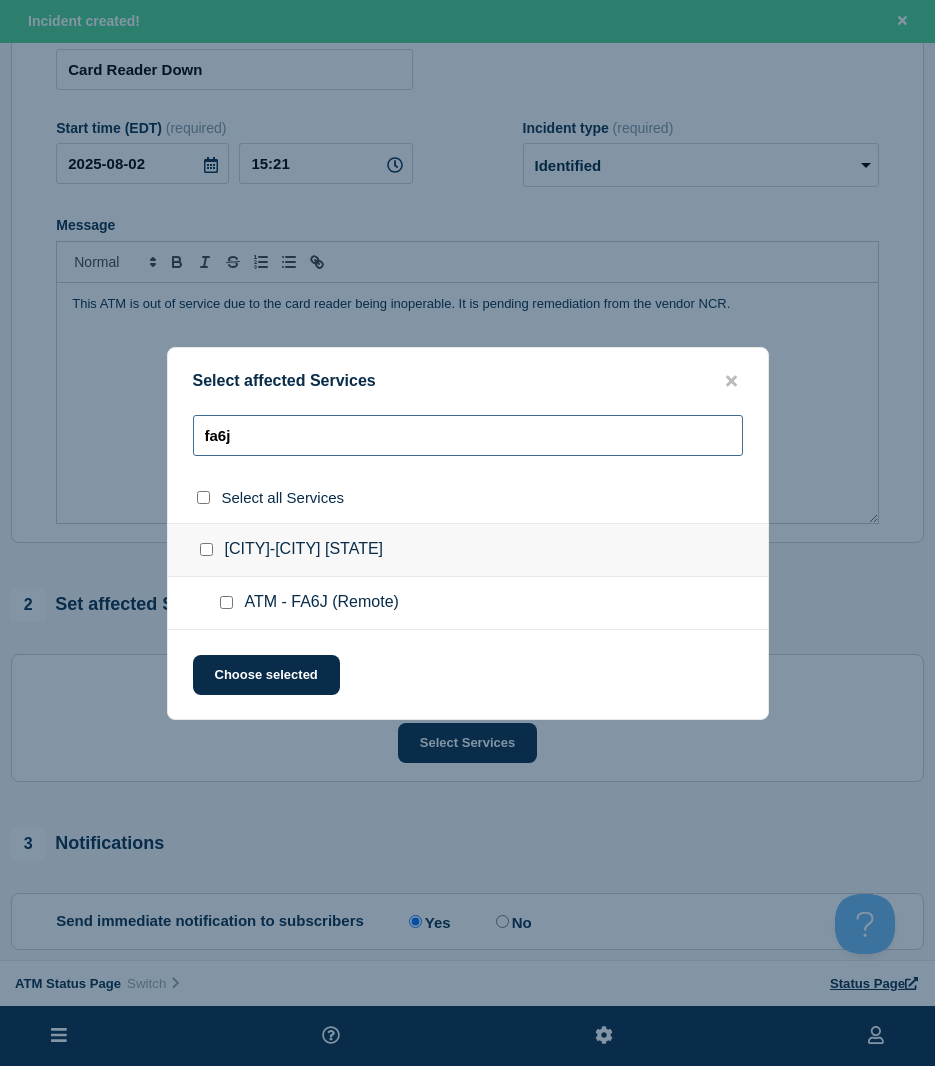 type on "fa6j" 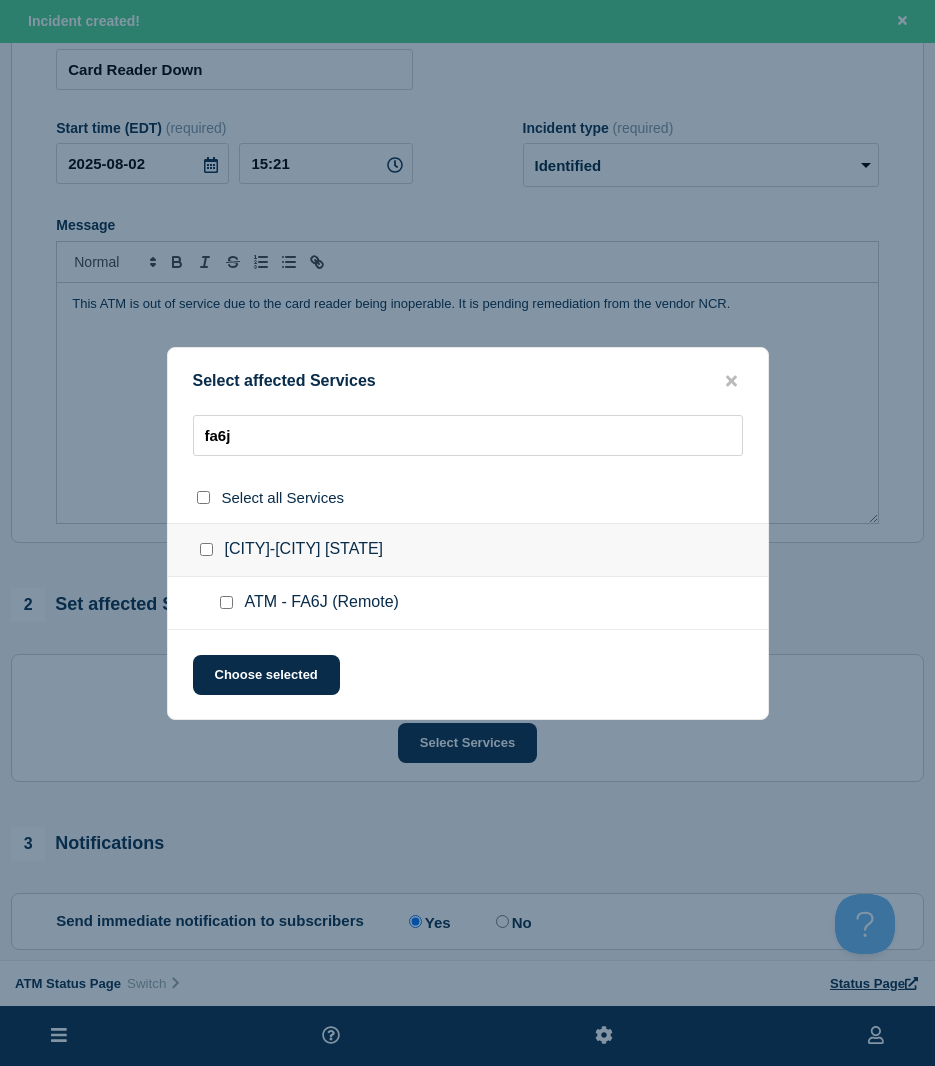 click at bounding box center (226, 602) 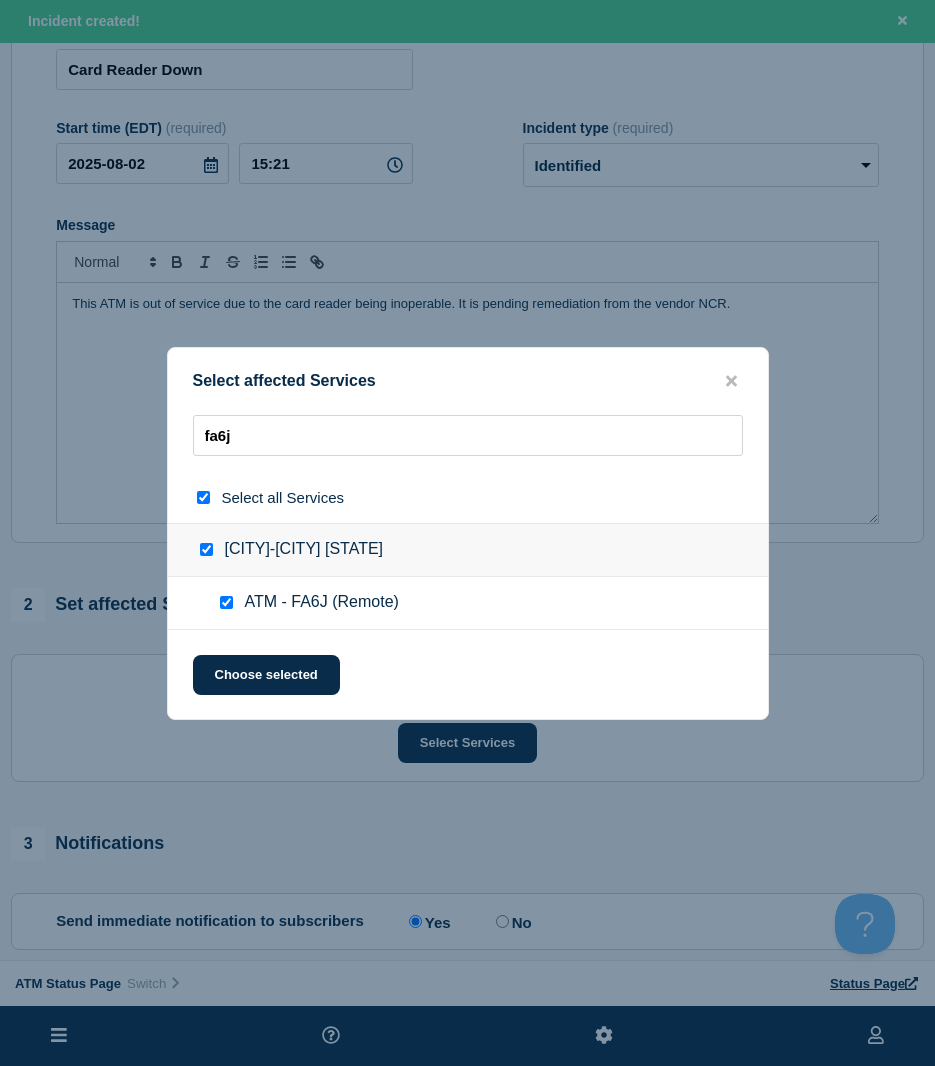 checkbox on "true" 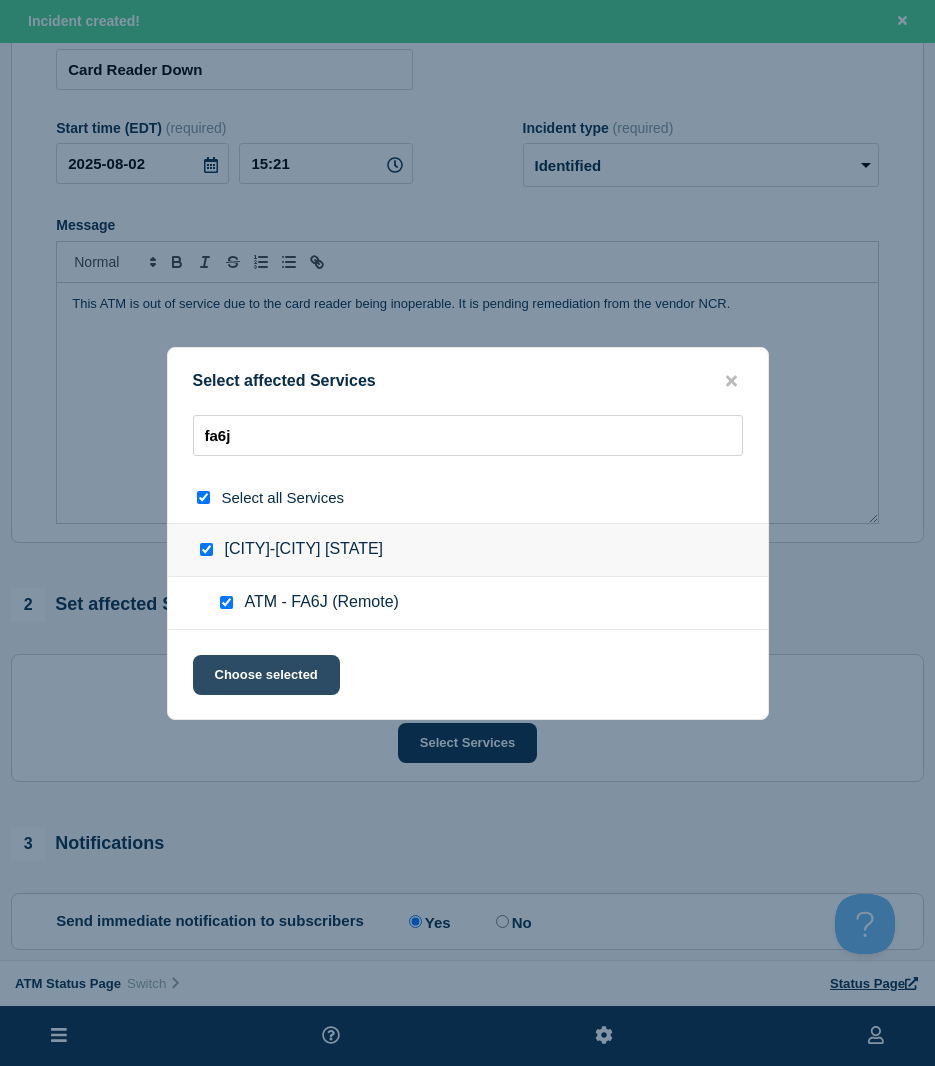 click on "Choose selected" 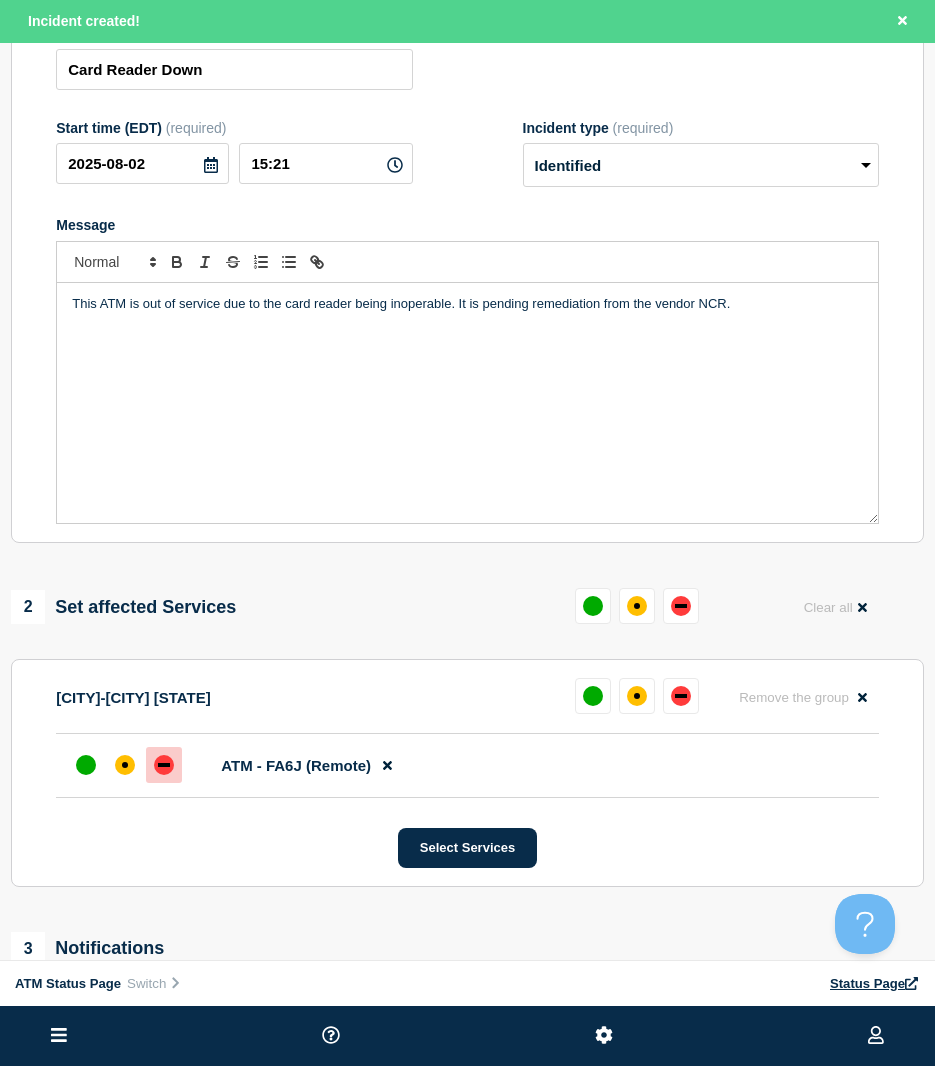 click at bounding box center [164, 765] 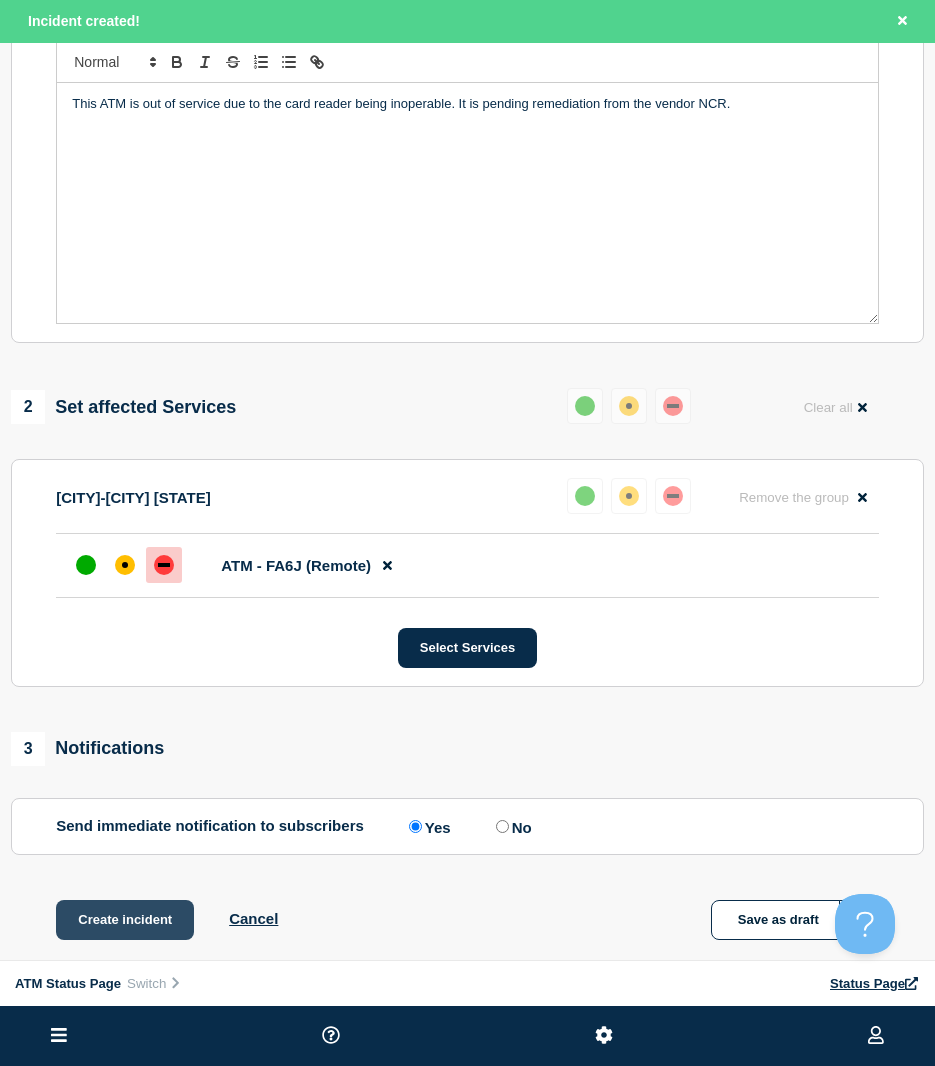 click on "Create incident" at bounding box center (125, 920) 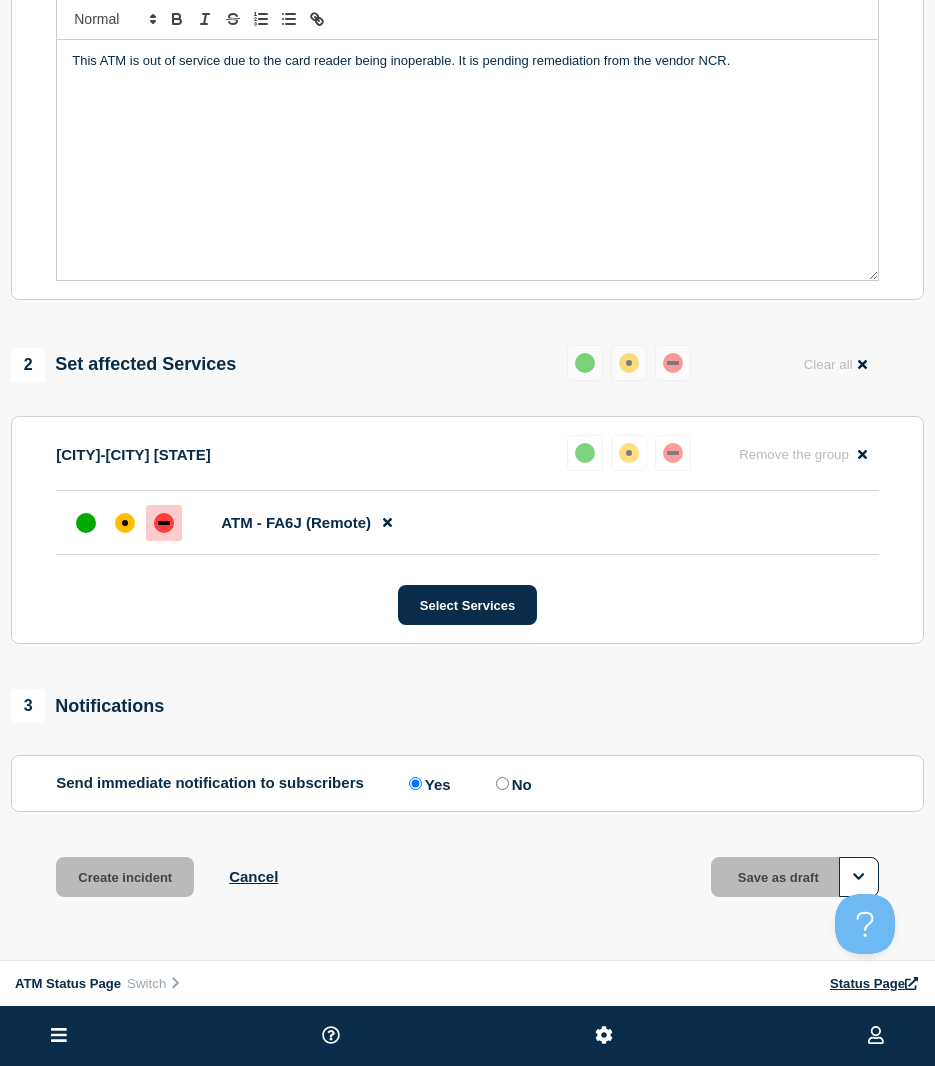 scroll, scrollTop: 358, scrollLeft: 0, axis: vertical 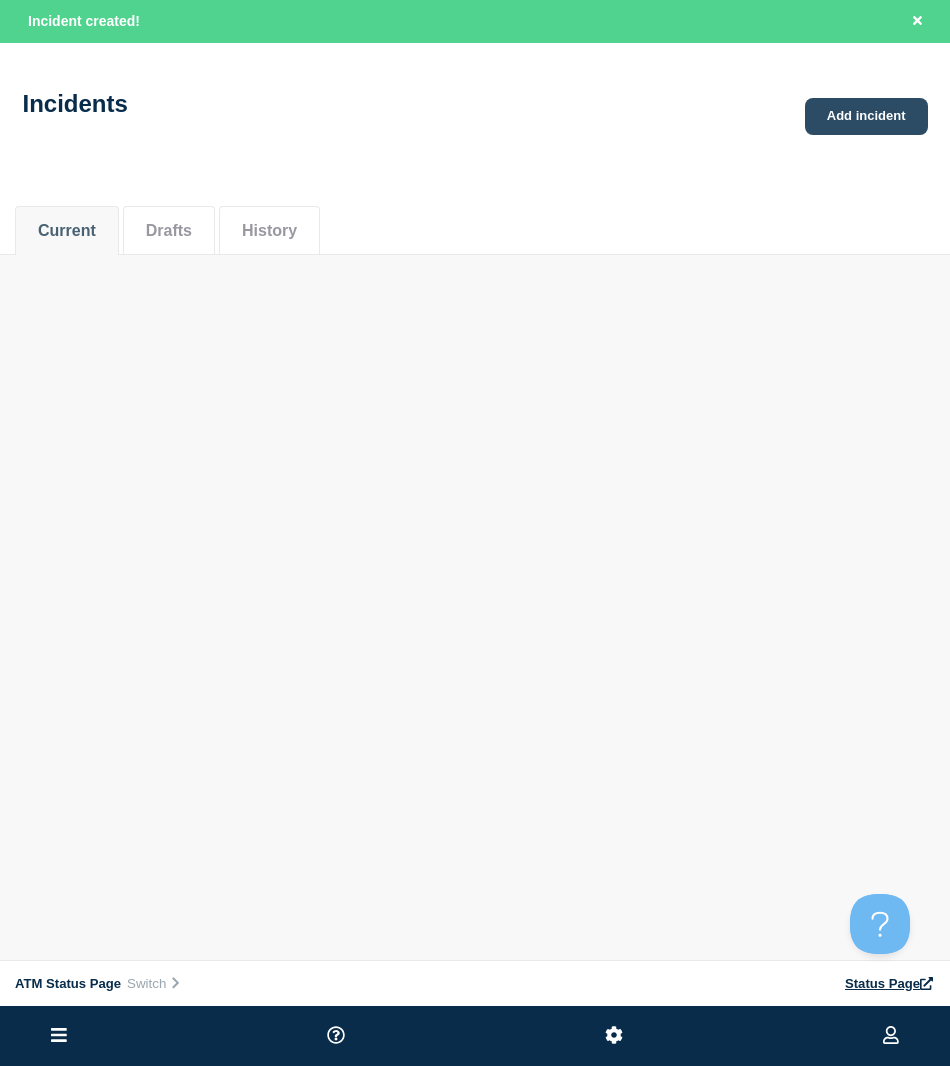 click on "Add incident" 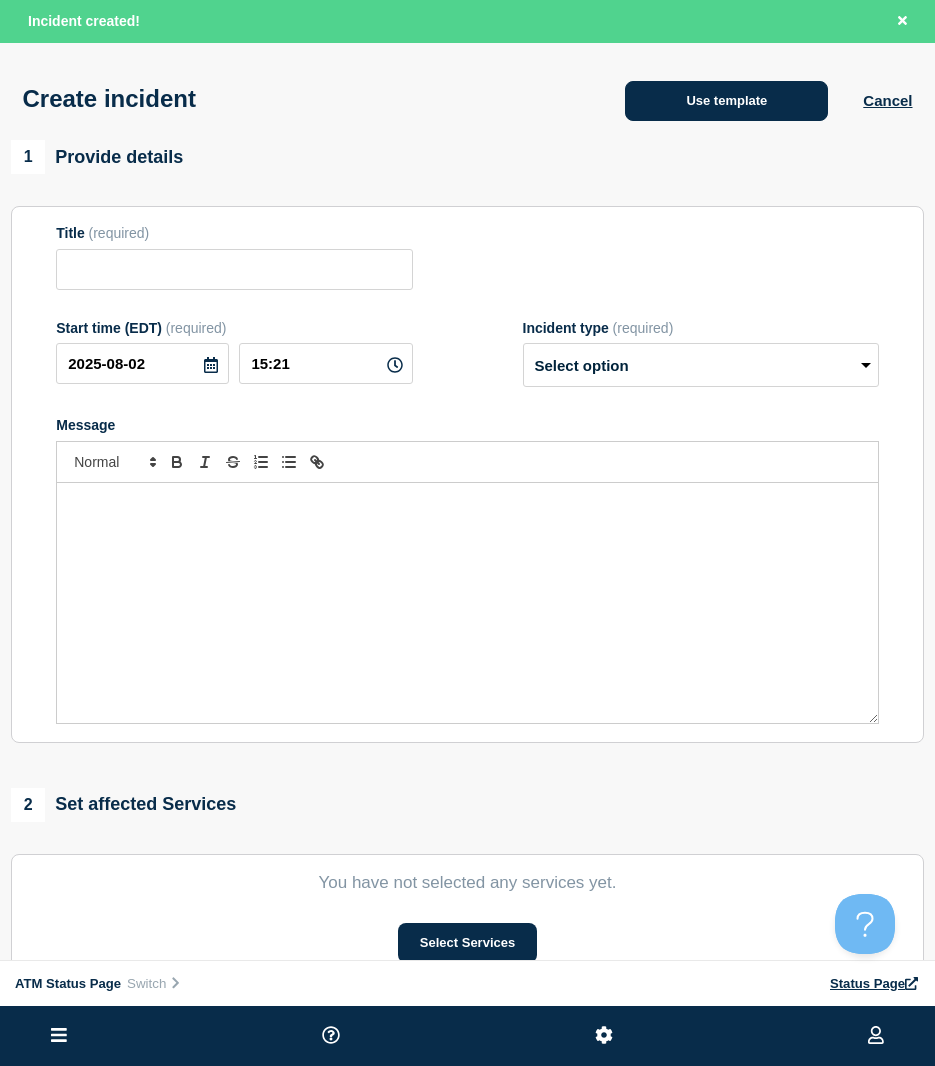 click on "Use template" at bounding box center [726, 101] 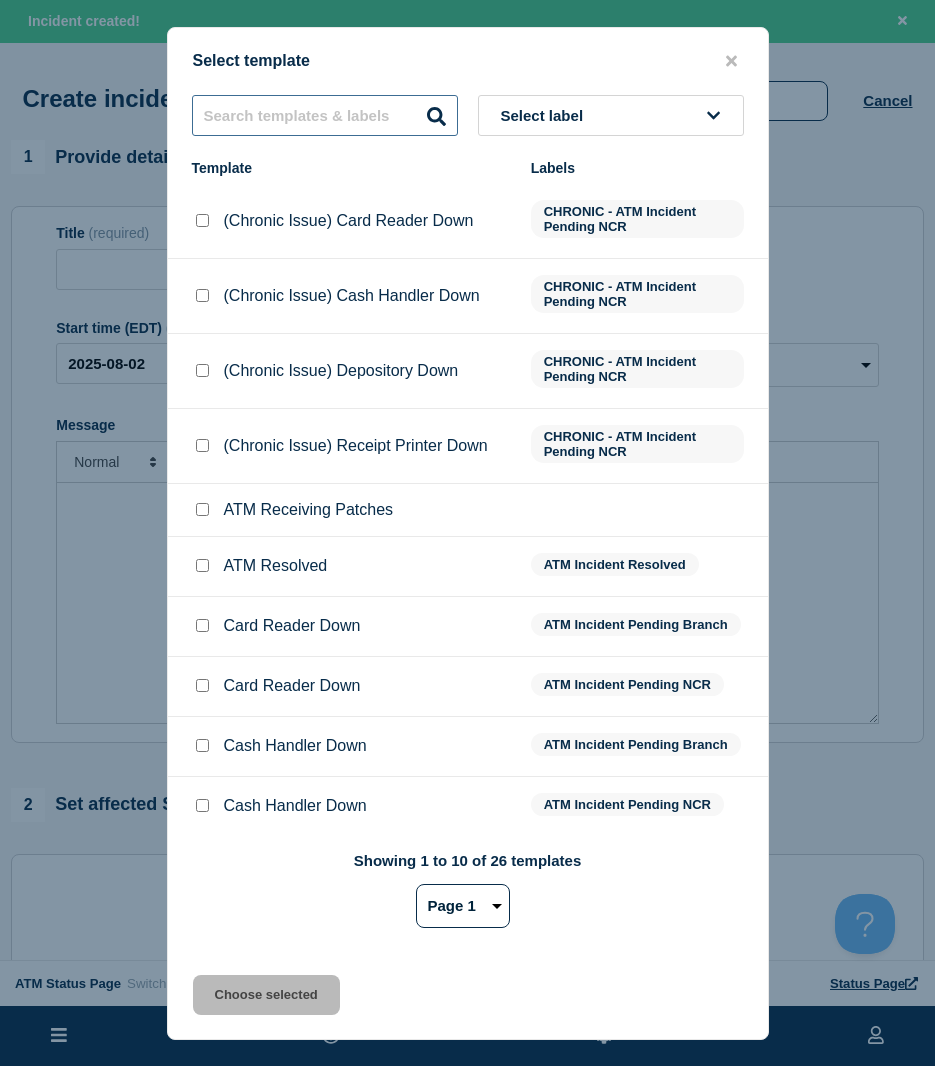 click at bounding box center [325, 115] 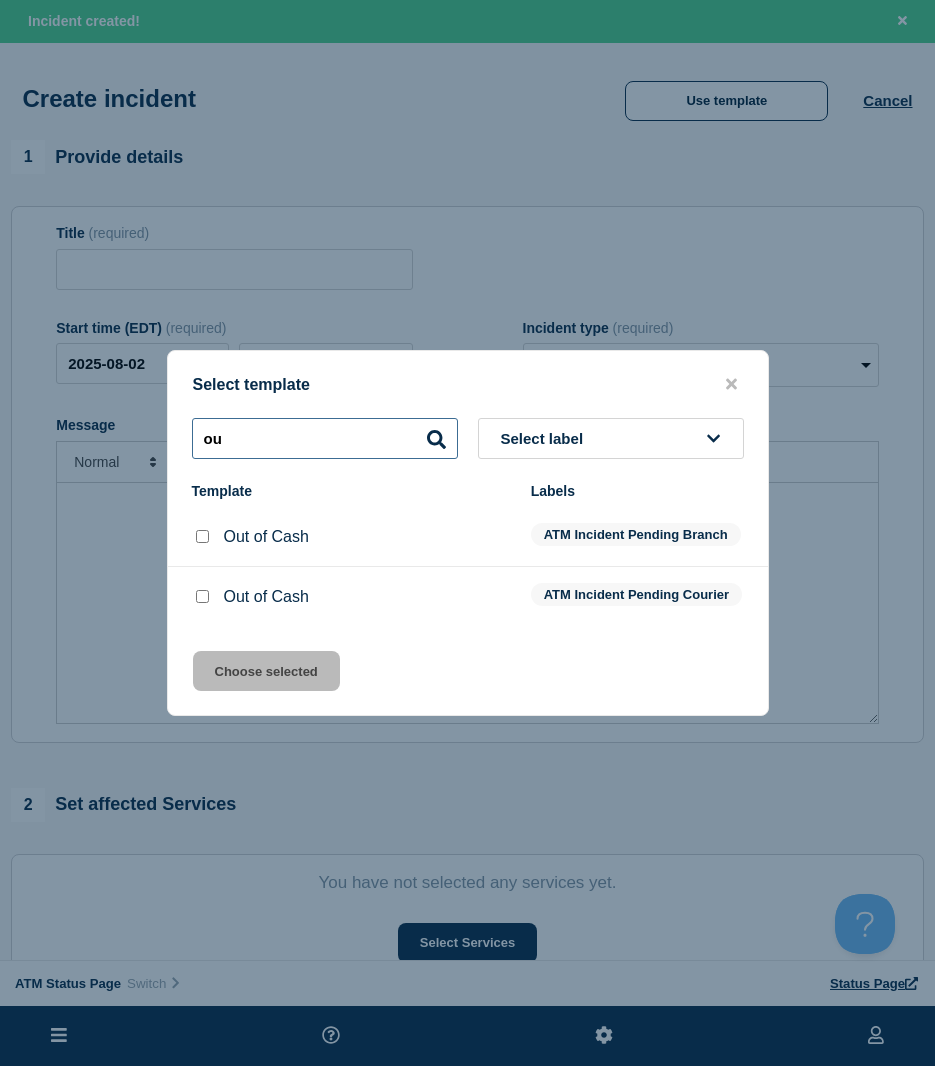 type on "o" 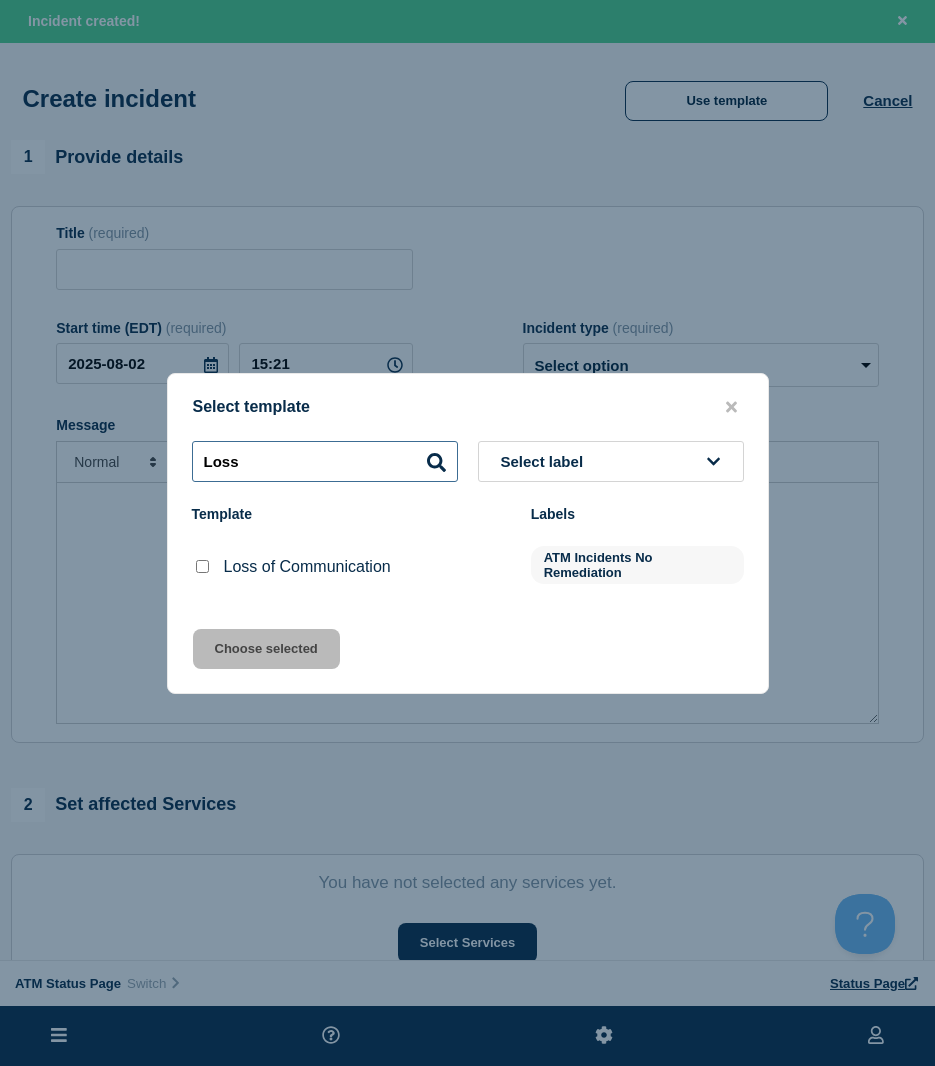 type on "Loss" 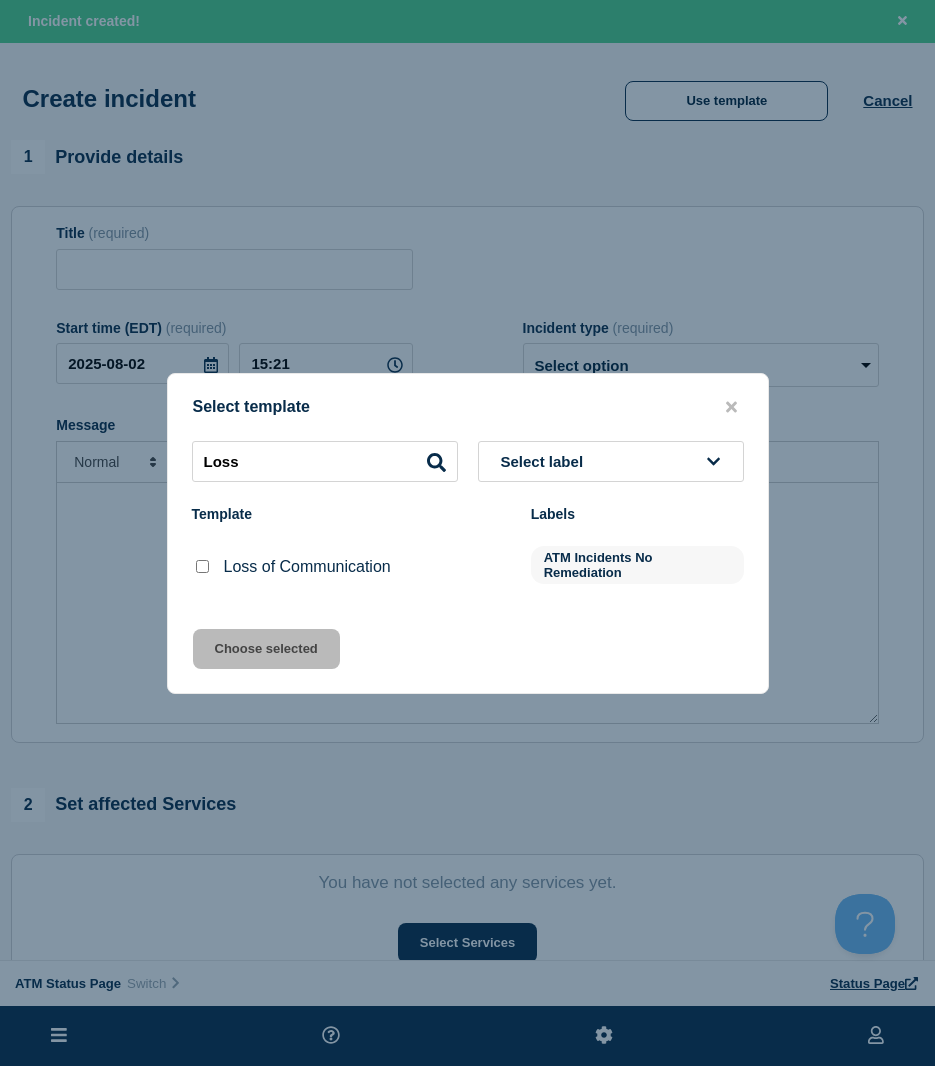 click at bounding box center [202, 566] 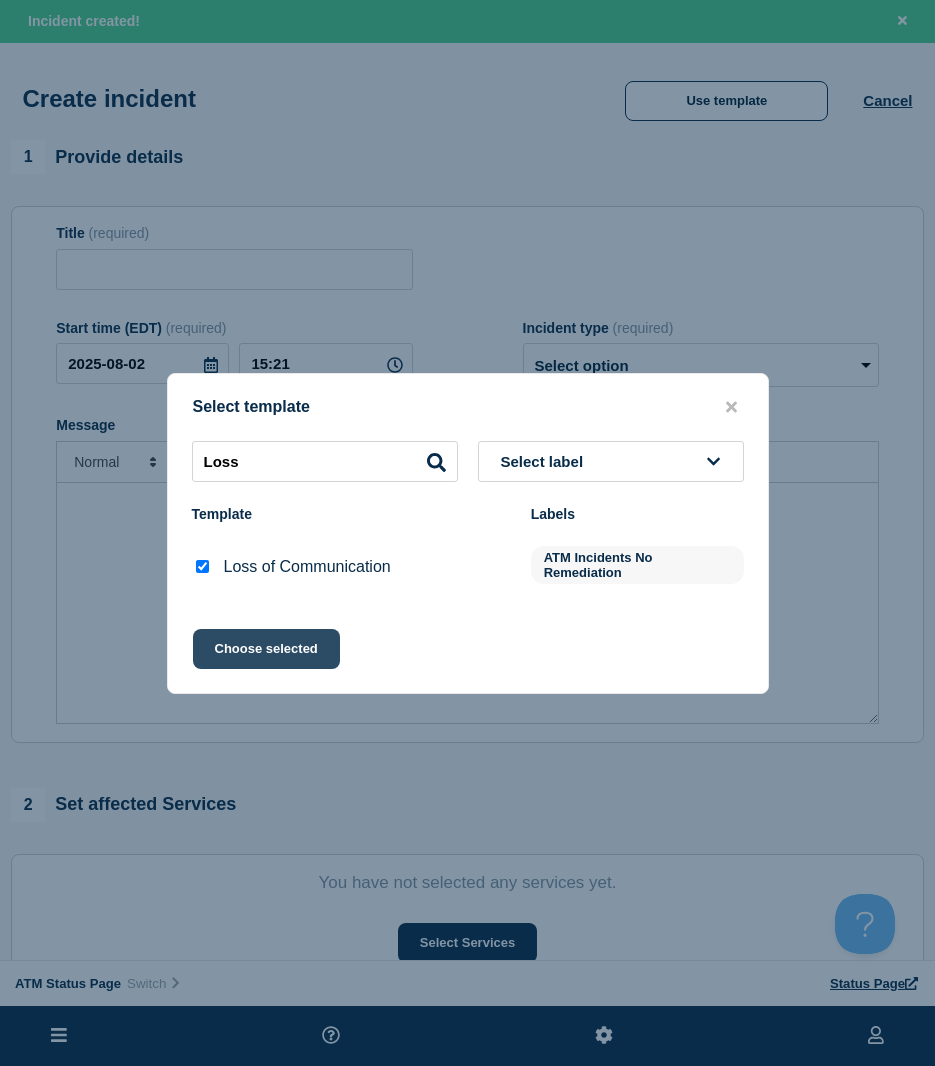 click on "Choose selected" 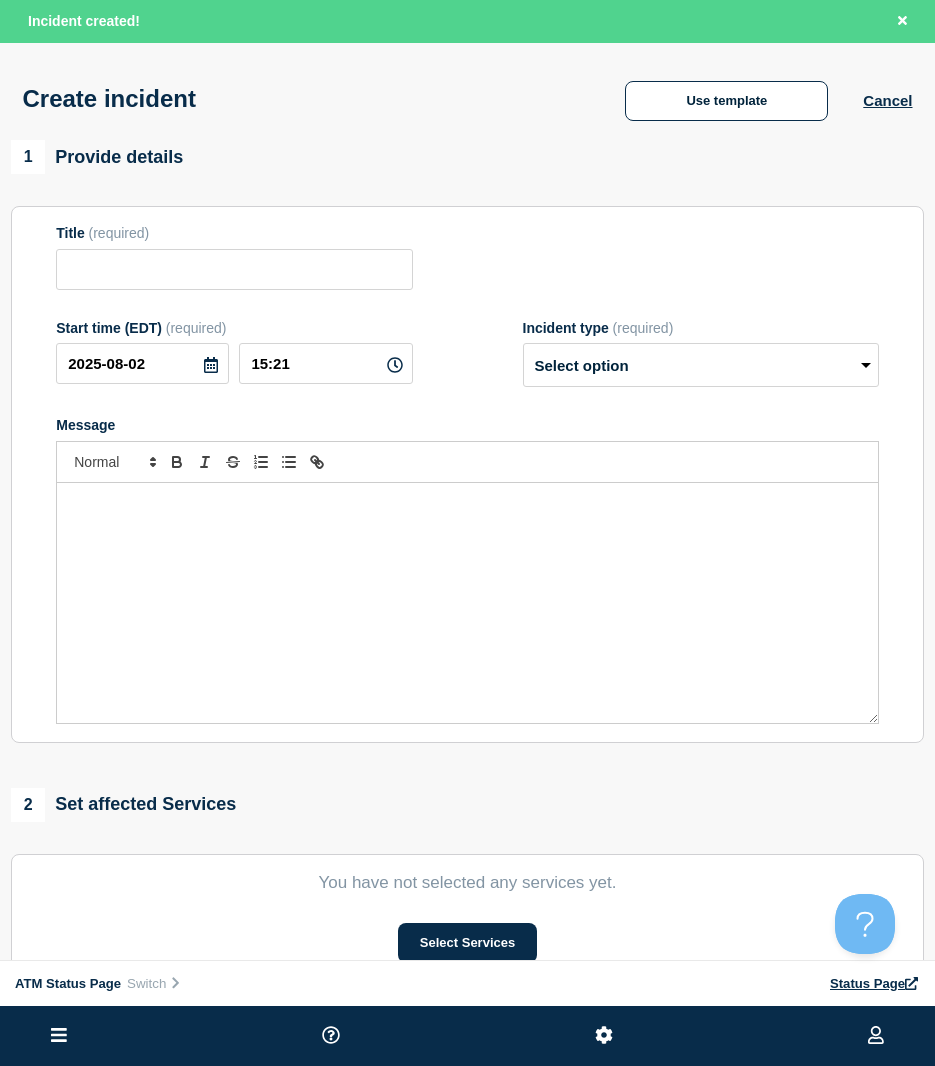 type on "Loss of Communication" 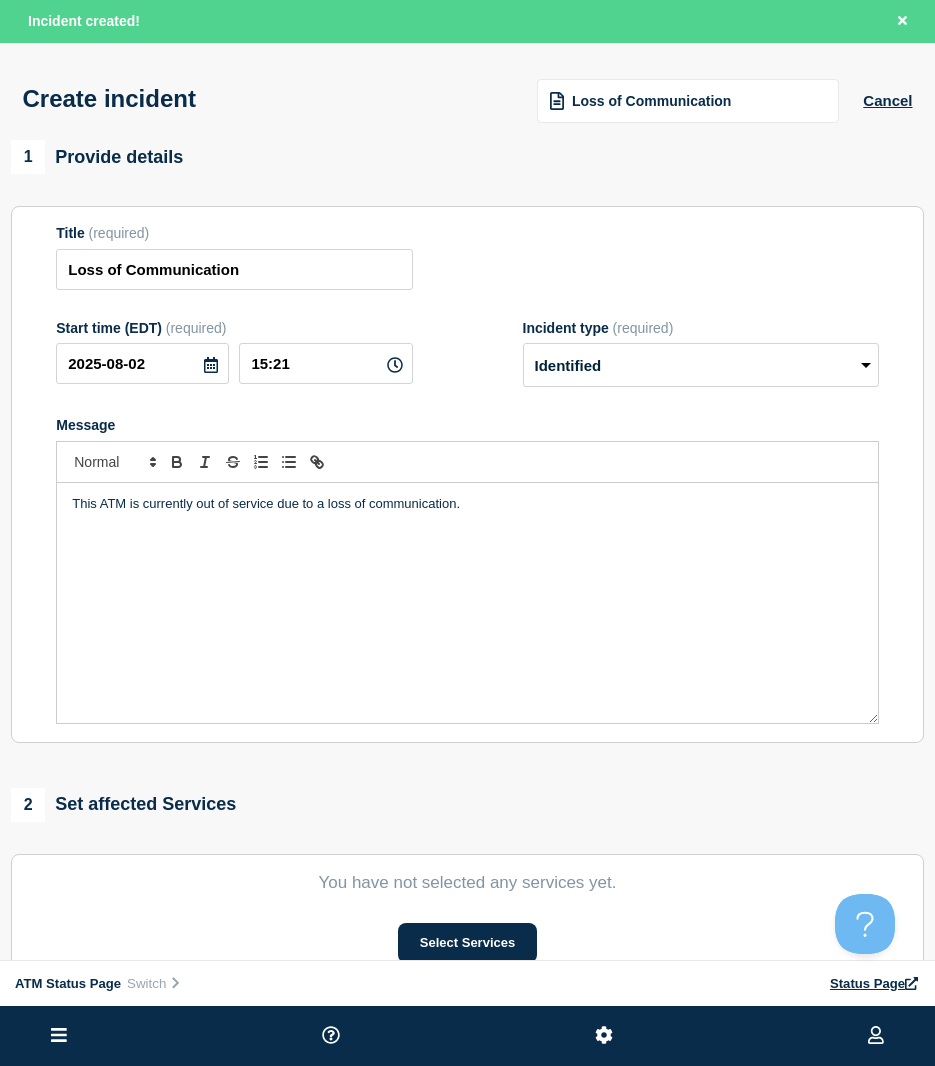 scroll, scrollTop: 100, scrollLeft: 0, axis: vertical 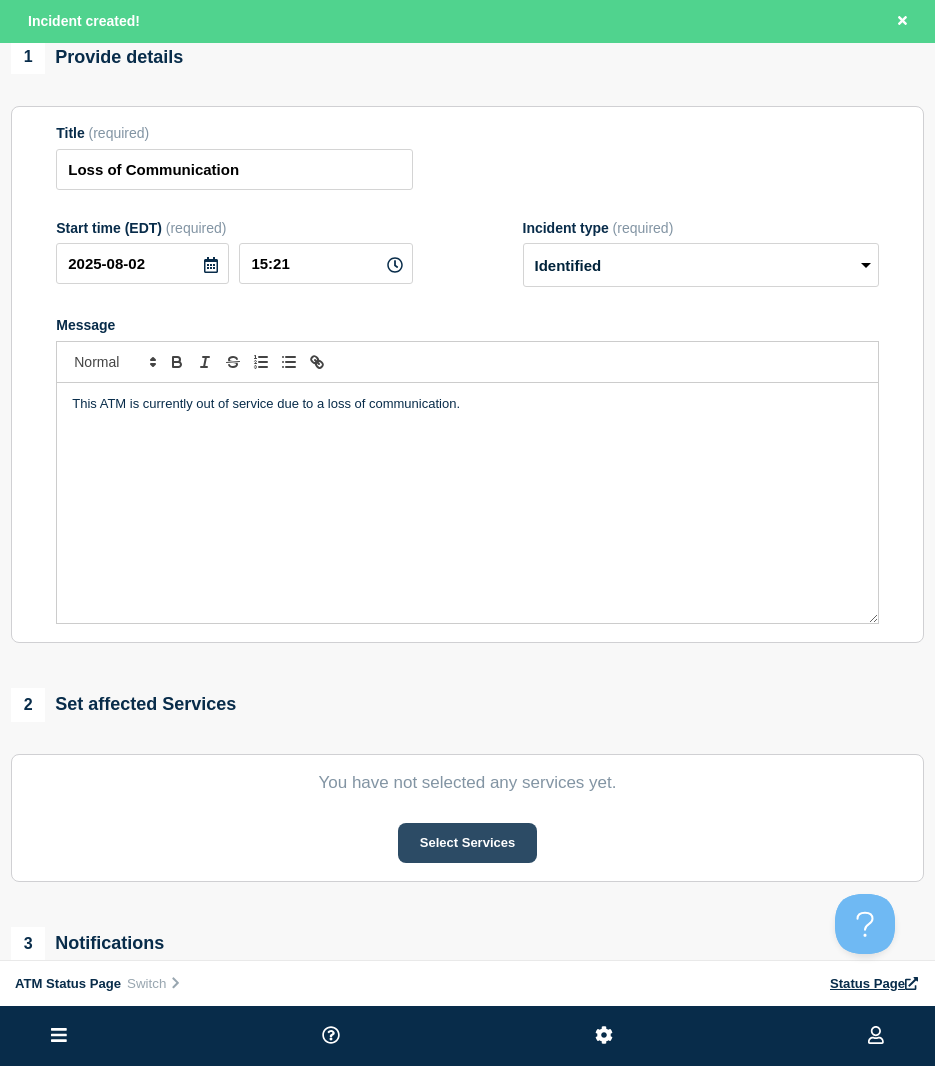 click on "Select Services" at bounding box center [467, 843] 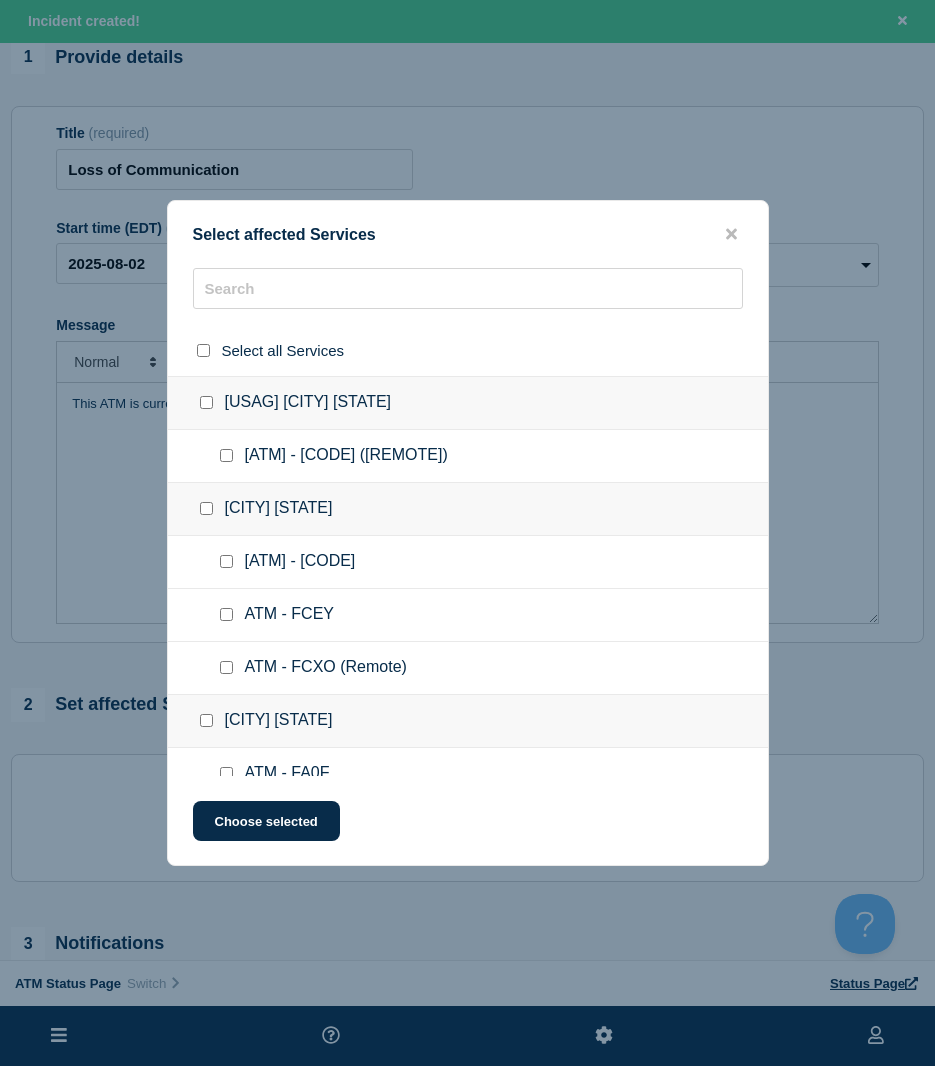 click 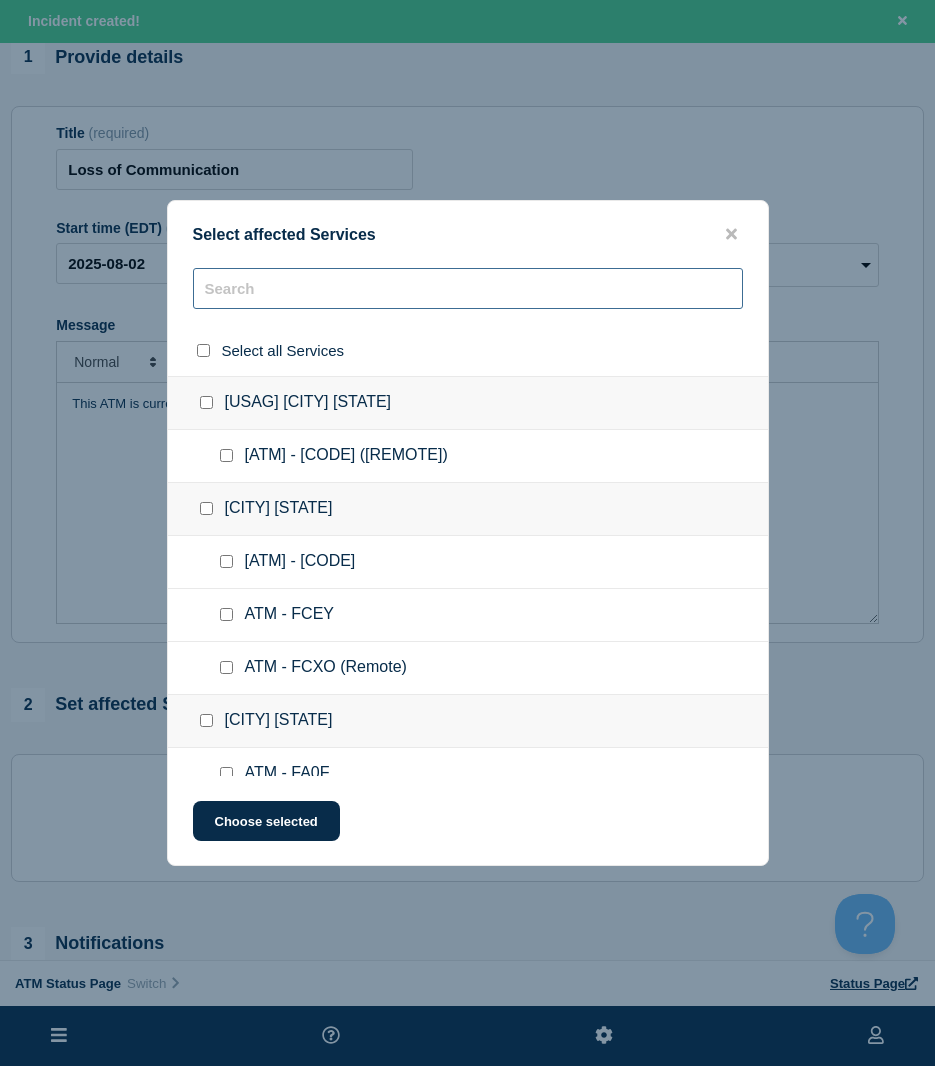 click at bounding box center [468, 288] 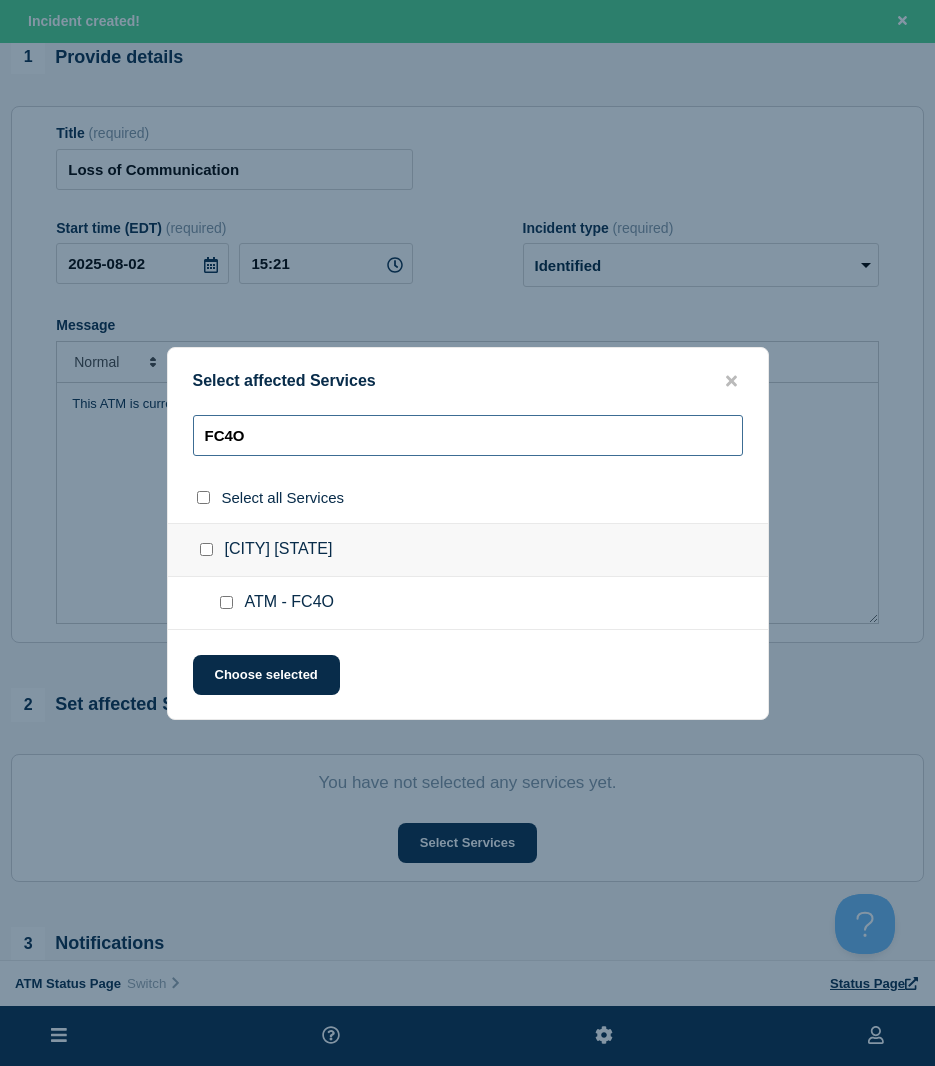 type on "FC4O" 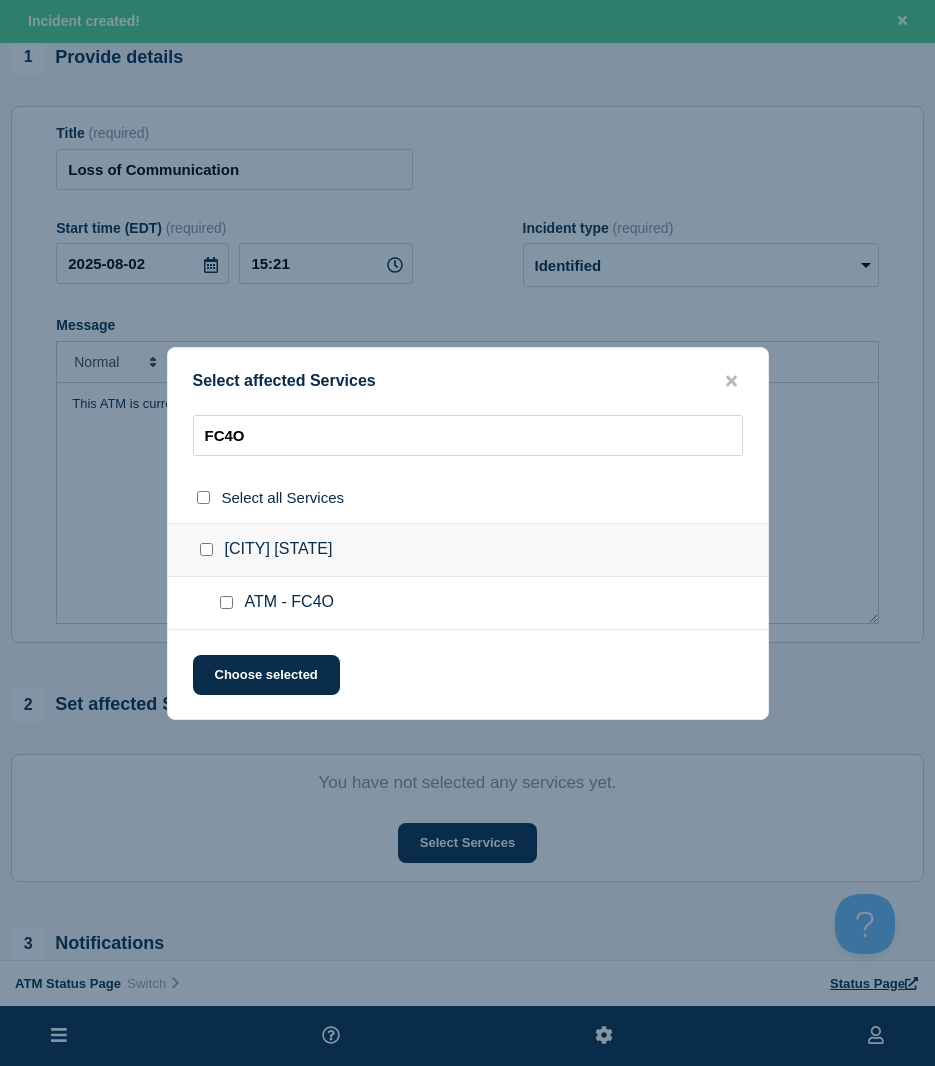 click at bounding box center (230, 603) 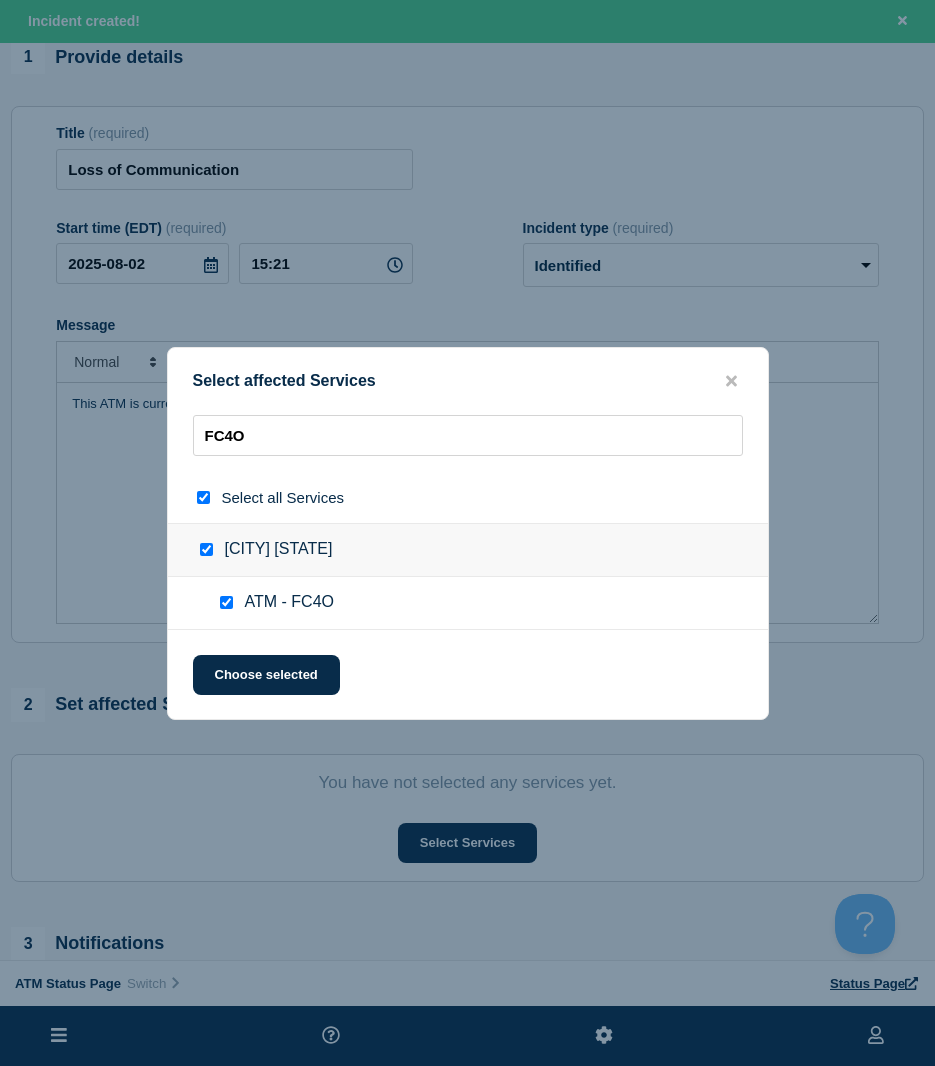 checkbox on "true" 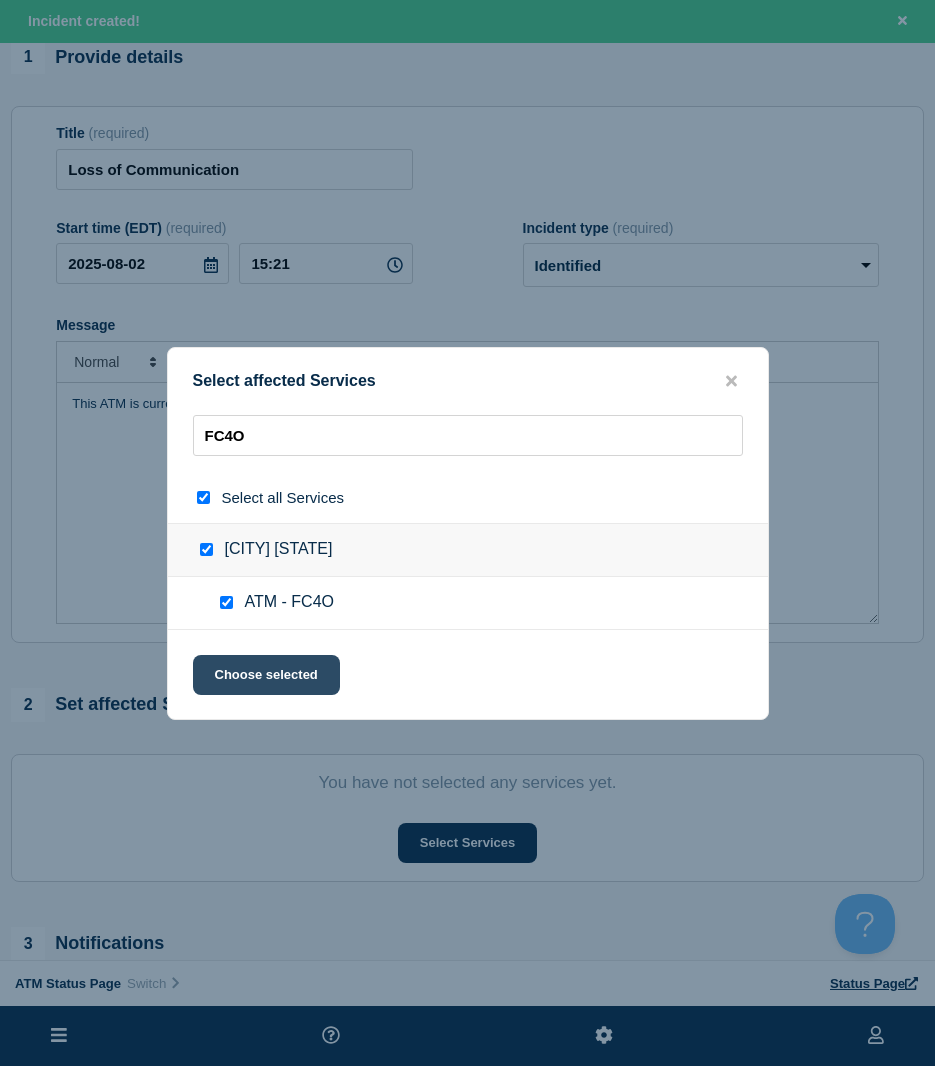 click on "Choose selected" 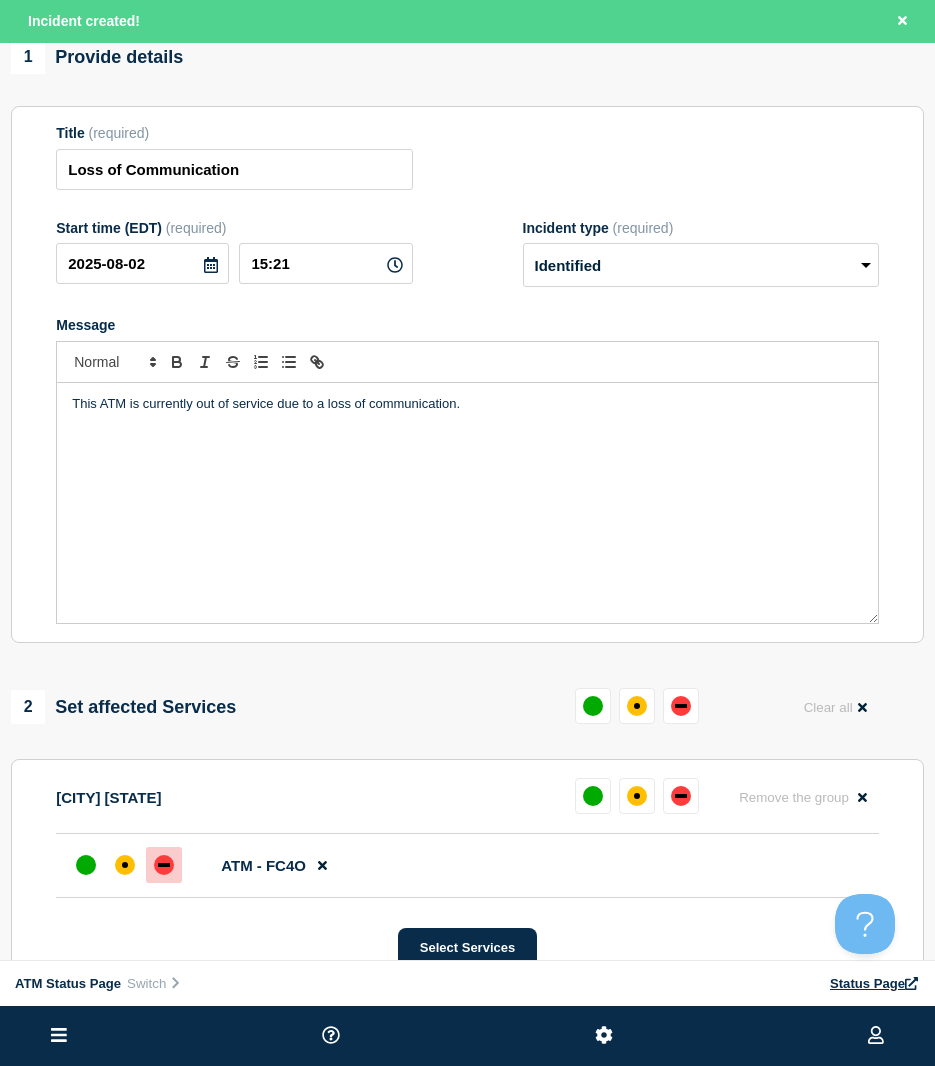 click at bounding box center [164, 865] 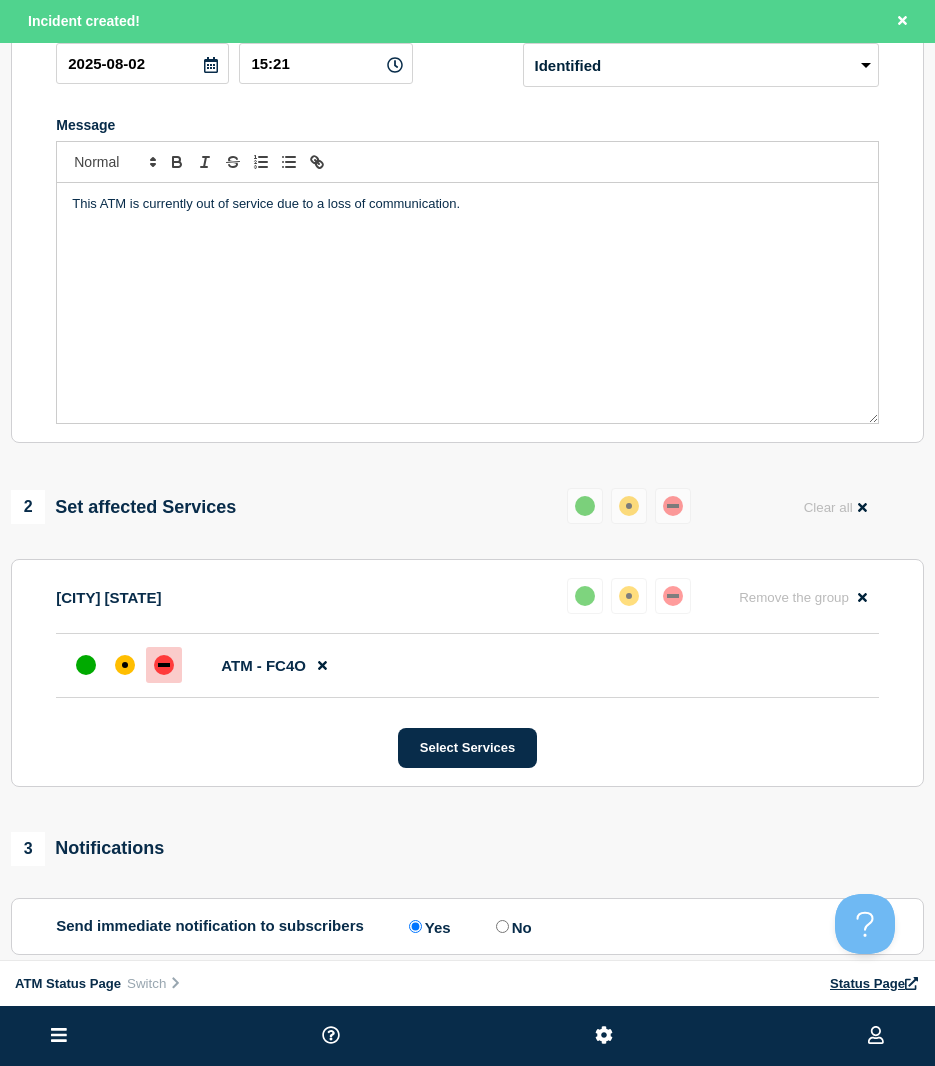 scroll, scrollTop: 500, scrollLeft: 0, axis: vertical 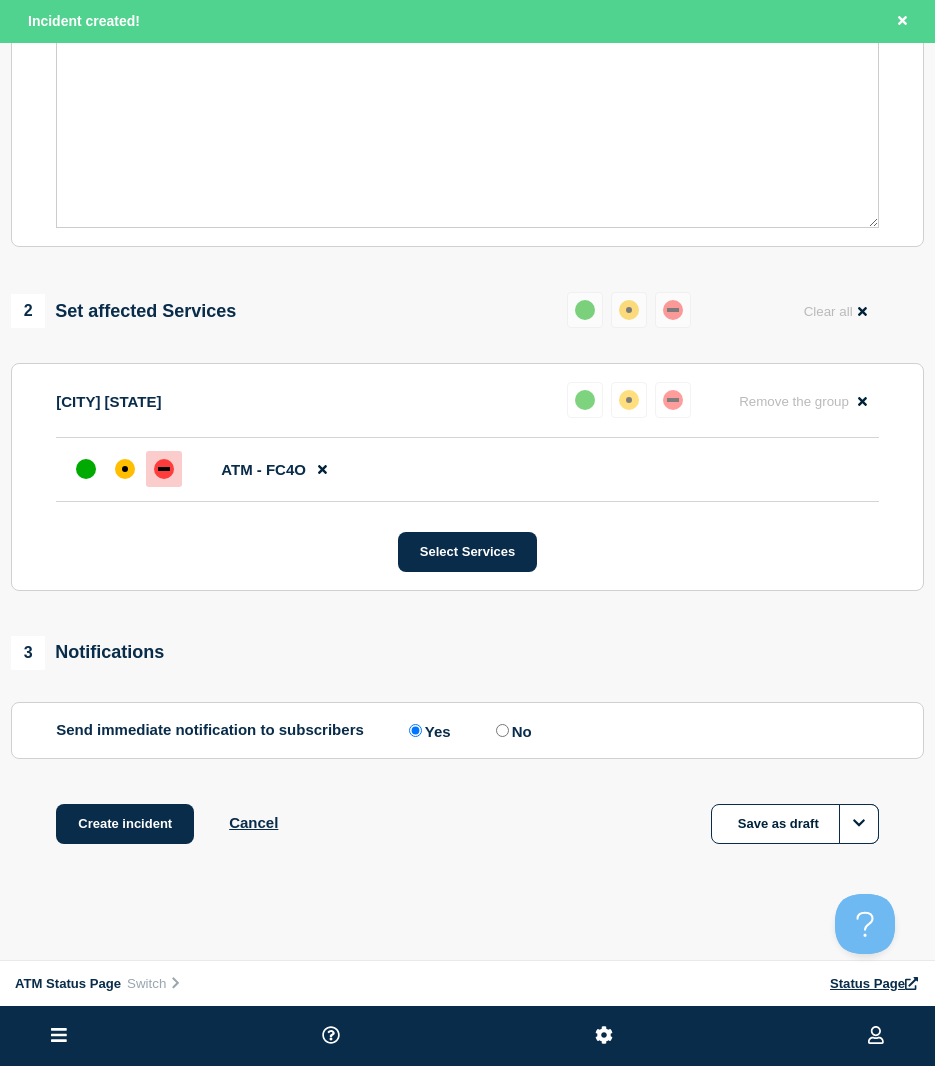 click on "Create incident Cancel Save as draft" 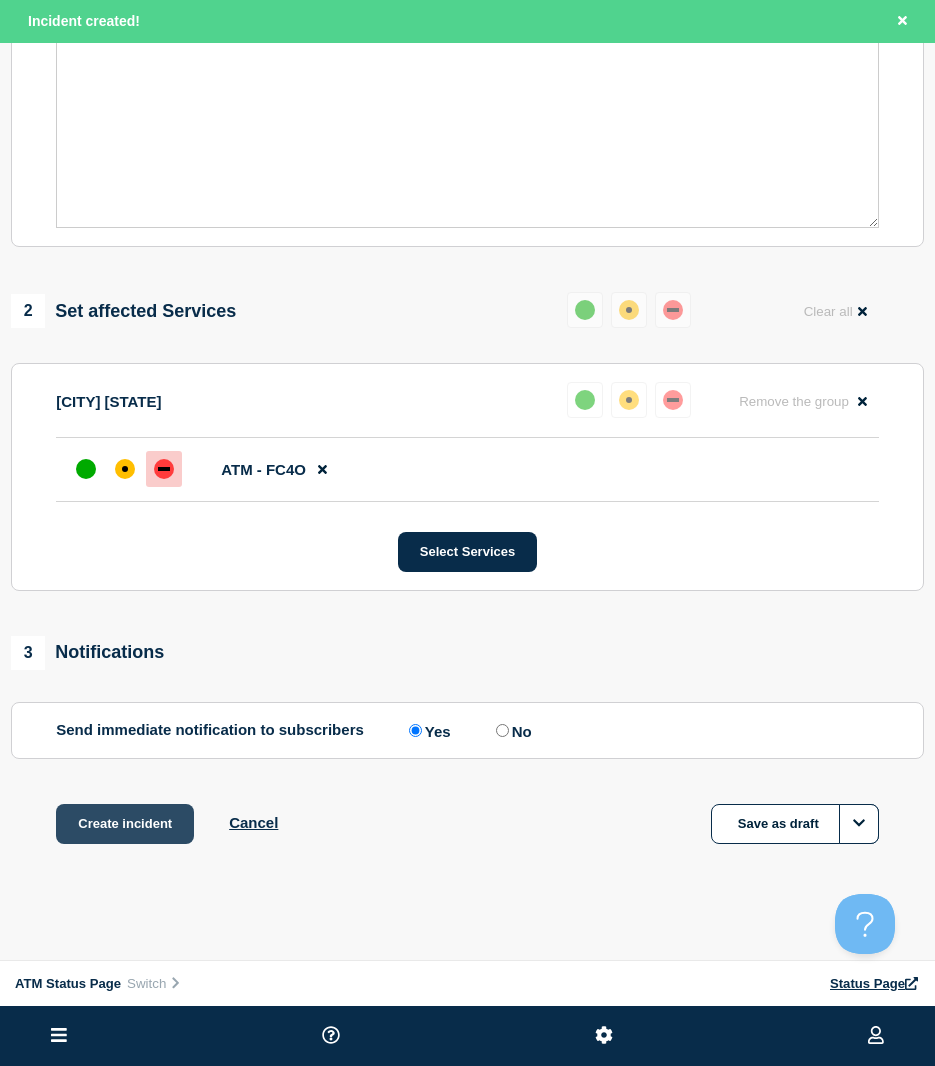 click on "Create incident" at bounding box center (125, 824) 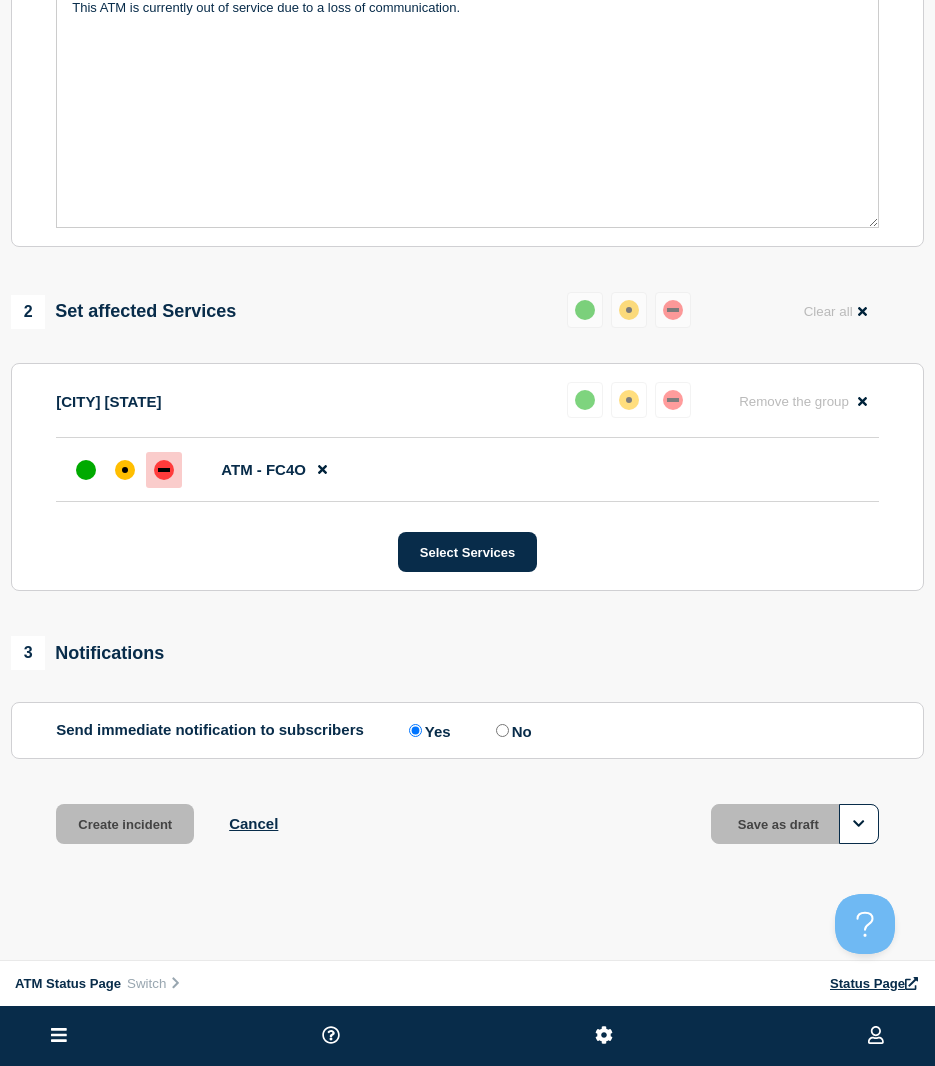 scroll, scrollTop: 457, scrollLeft: 0, axis: vertical 